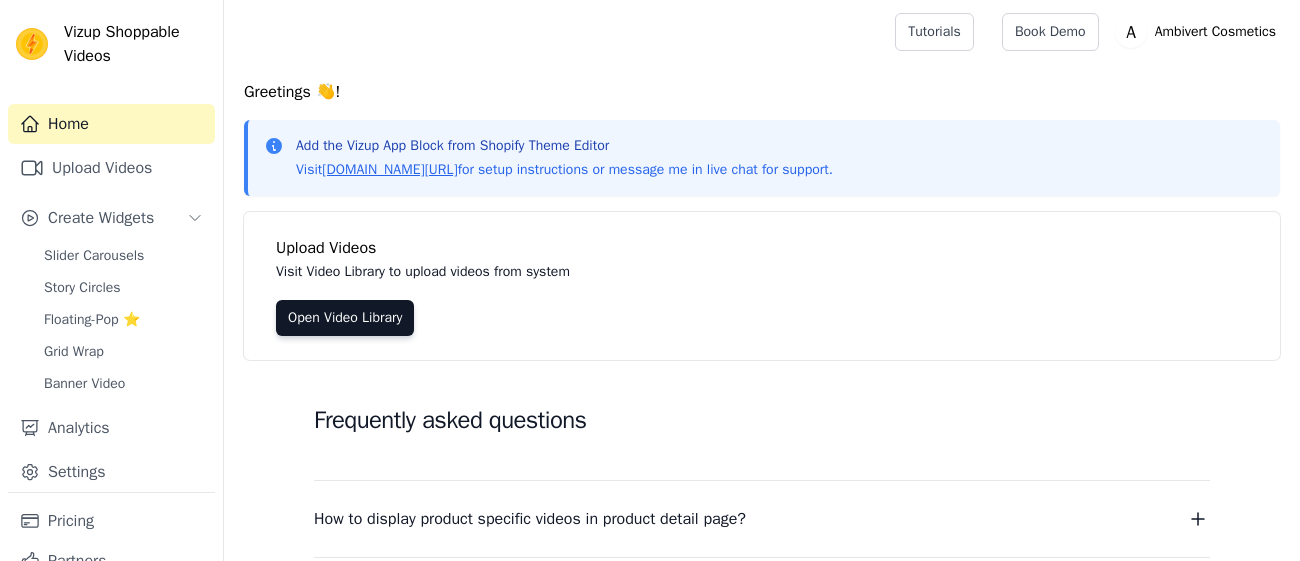 scroll, scrollTop: 0, scrollLeft: 0, axis: both 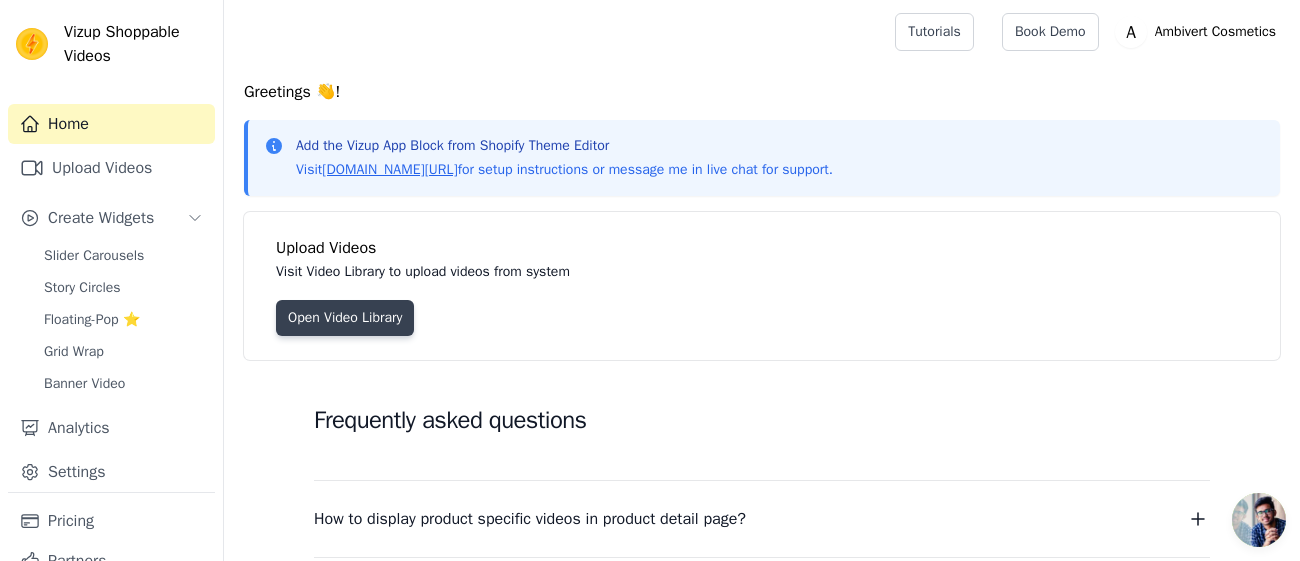 click on "Open Video Library" at bounding box center (345, 318) 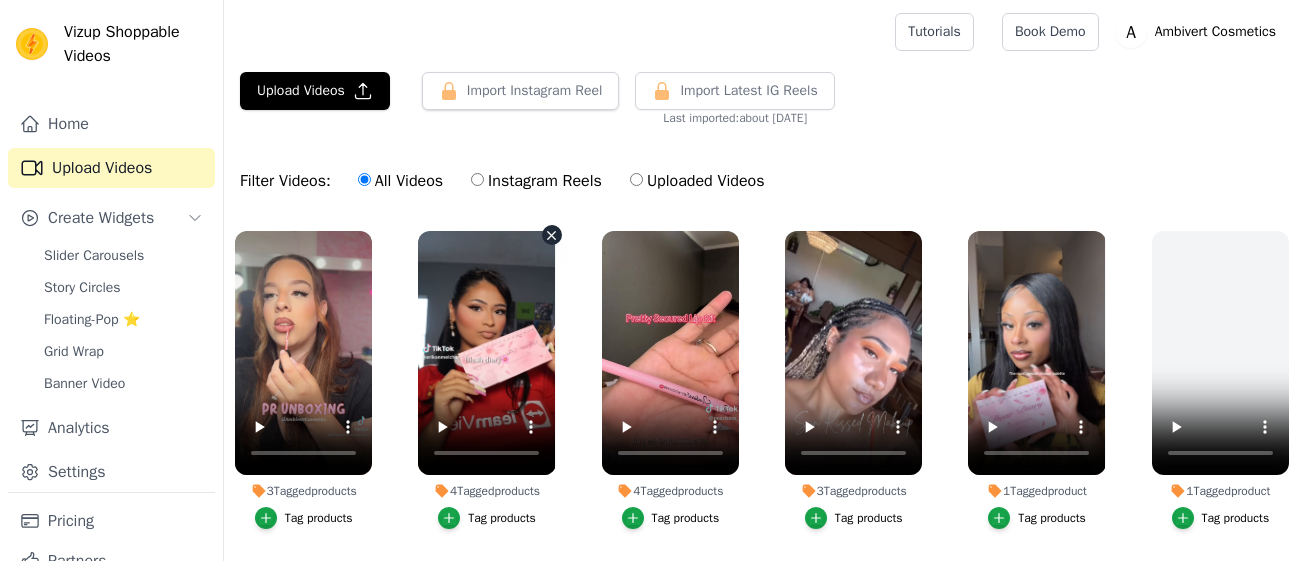 scroll, scrollTop: 0, scrollLeft: 0, axis: both 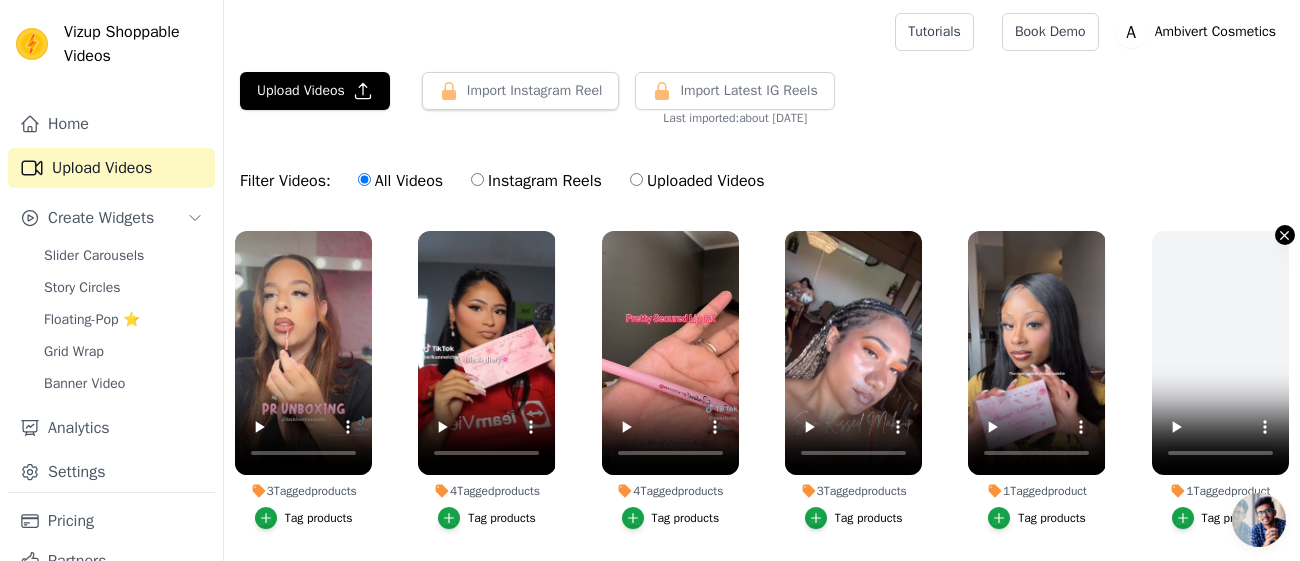 click 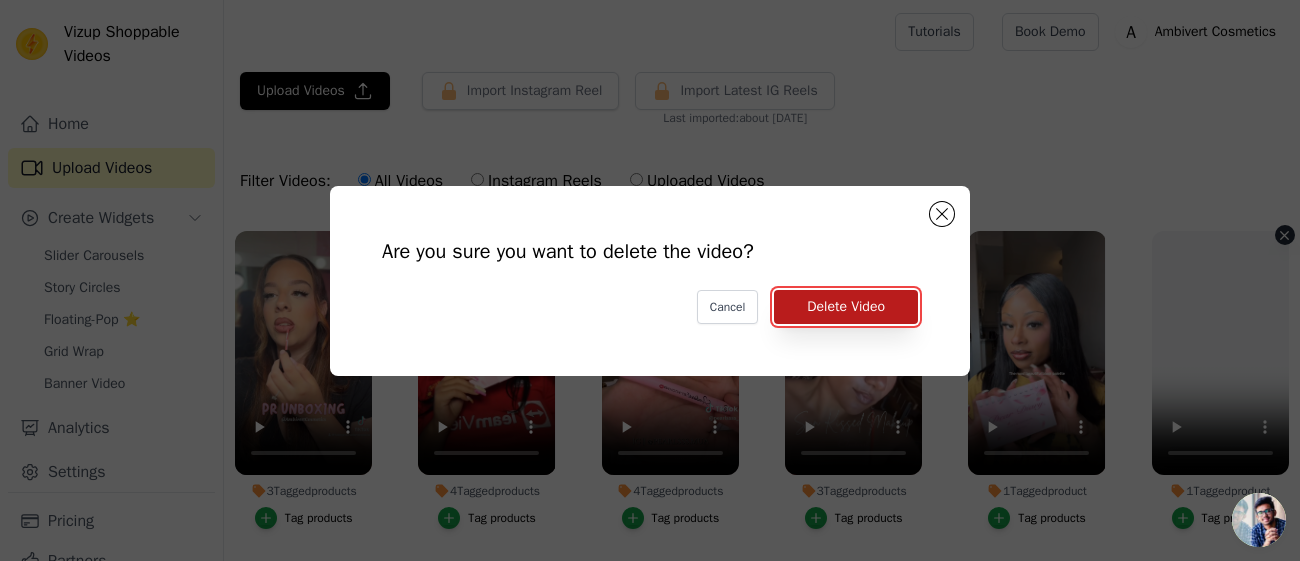 click on "Delete Video" at bounding box center [846, 307] 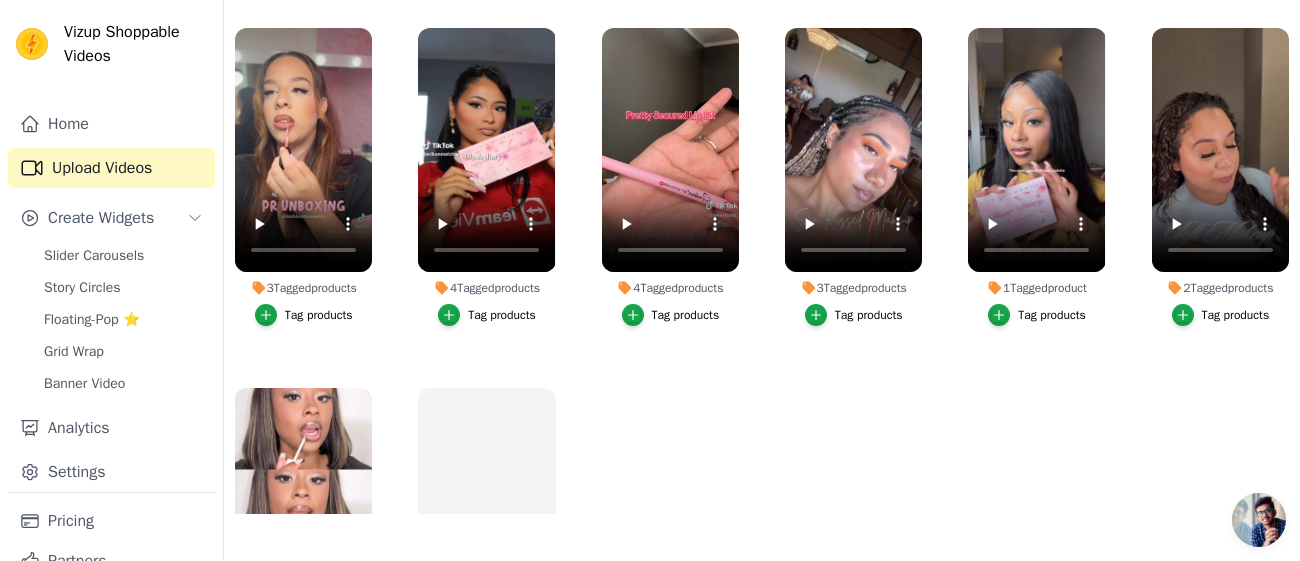 scroll, scrollTop: 0, scrollLeft: 0, axis: both 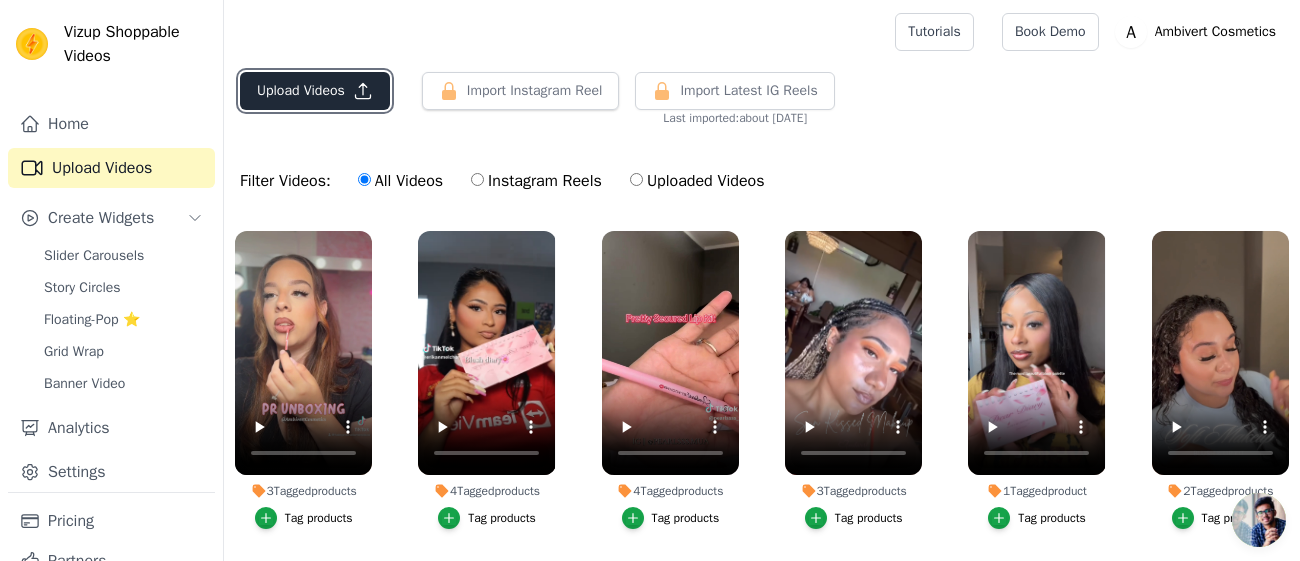 click on "Upload Videos" at bounding box center [315, 91] 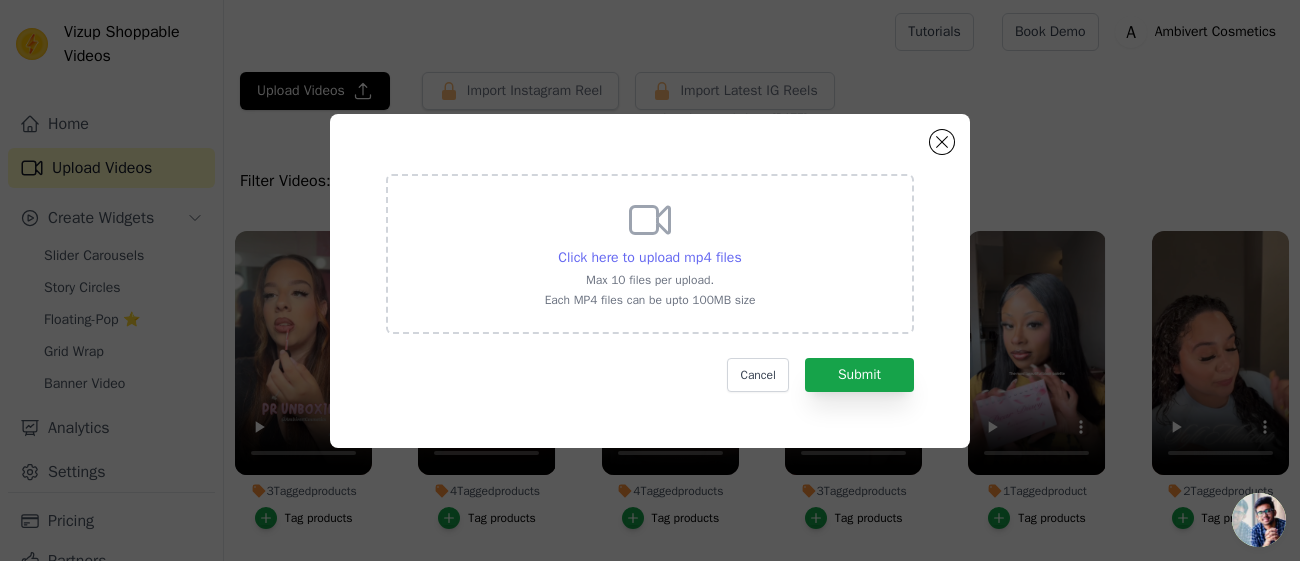 click on "Click here to upload mp4 files" at bounding box center (649, 257) 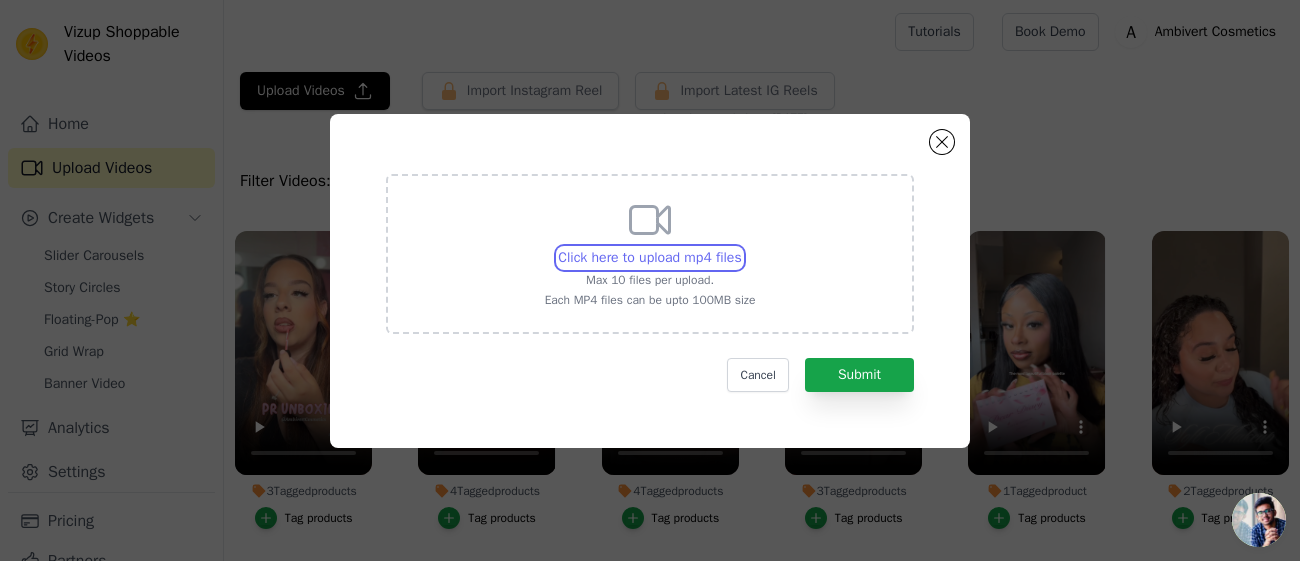 click on "Click here to upload mp4 files     Max 10 files per upload.   Each MP4 files can be upto 100MB size" at bounding box center [741, 247] 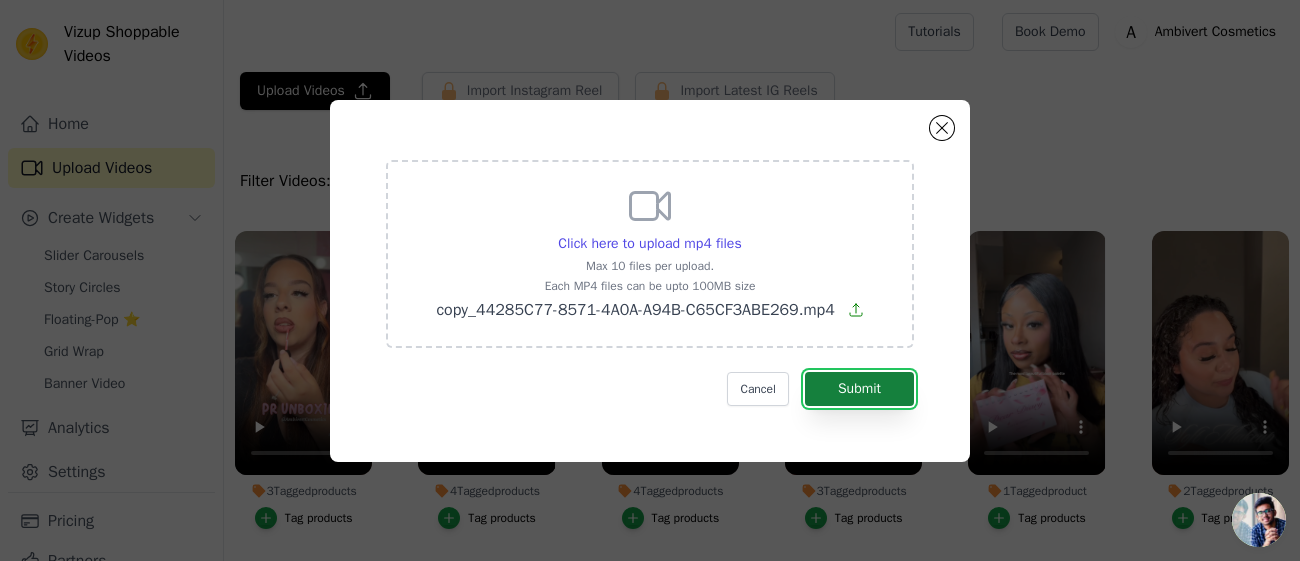 click on "Submit" at bounding box center (859, 389) 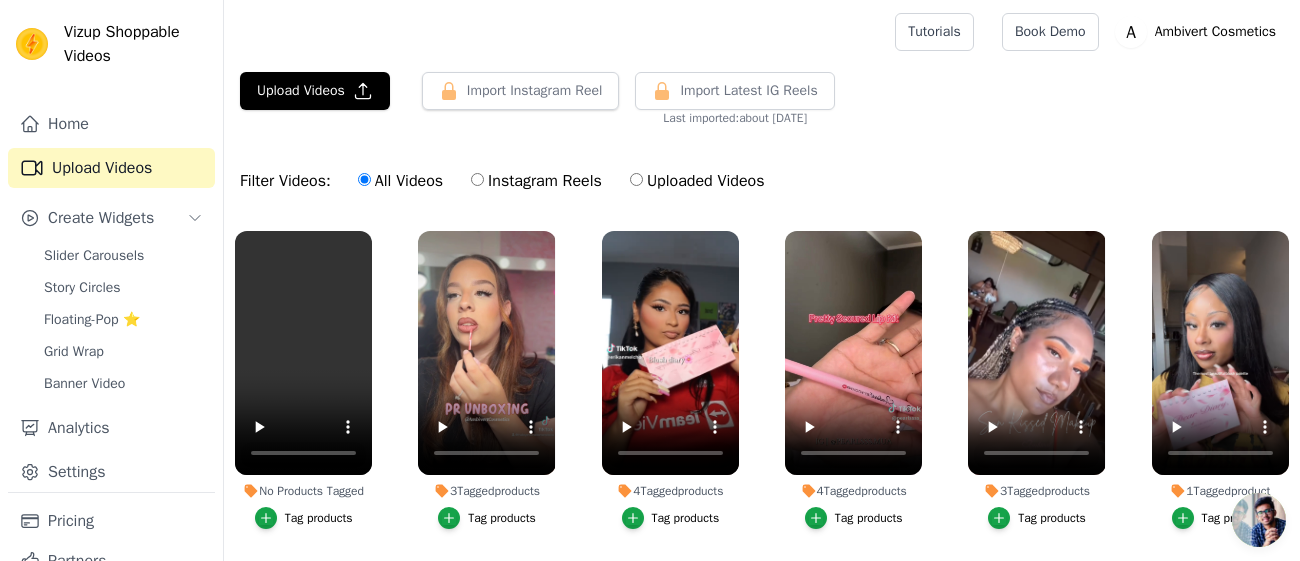 click on "Filter Videos:
All Videos
Instagram Reels
Uploaded Videos" at bounding box center [762, 181] 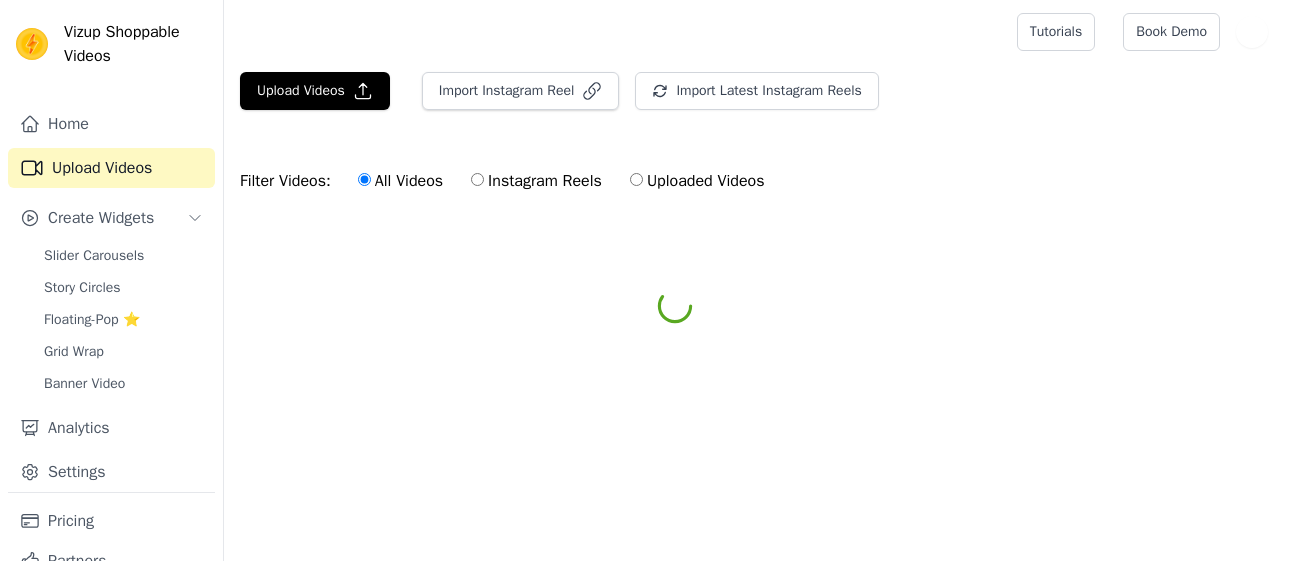 scroll, scrollTop: 0, scrollLeft: 0, axis: both 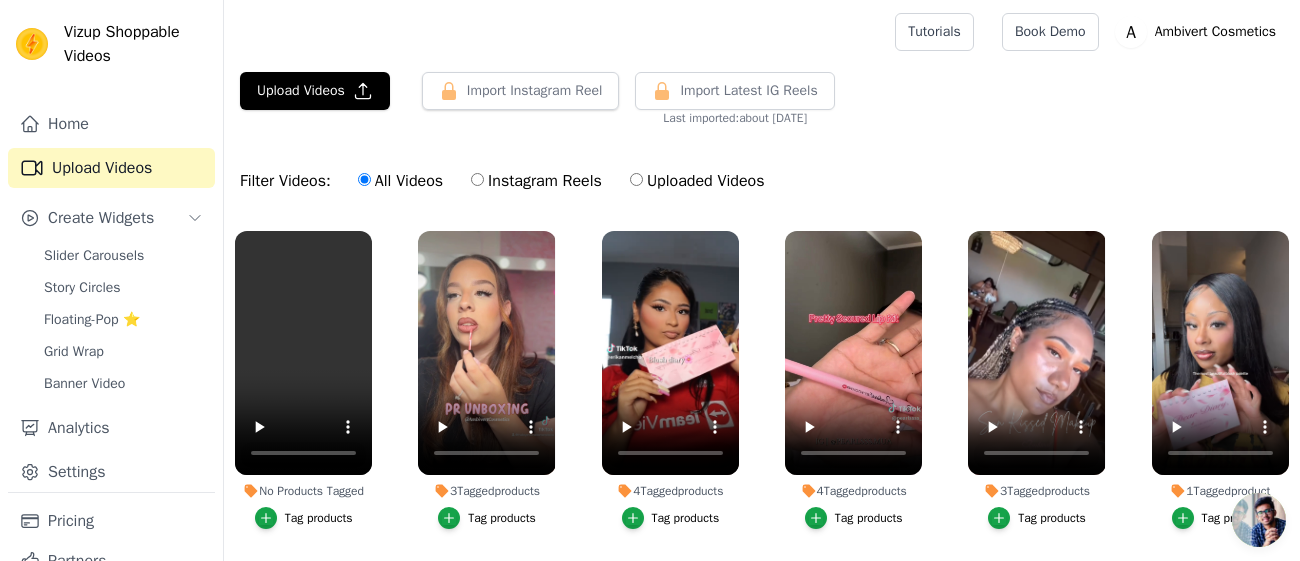 click on "Filter Videos:
All Videos
Instagram Reels
Uploaded Videos" at bounding box center [762, 181] 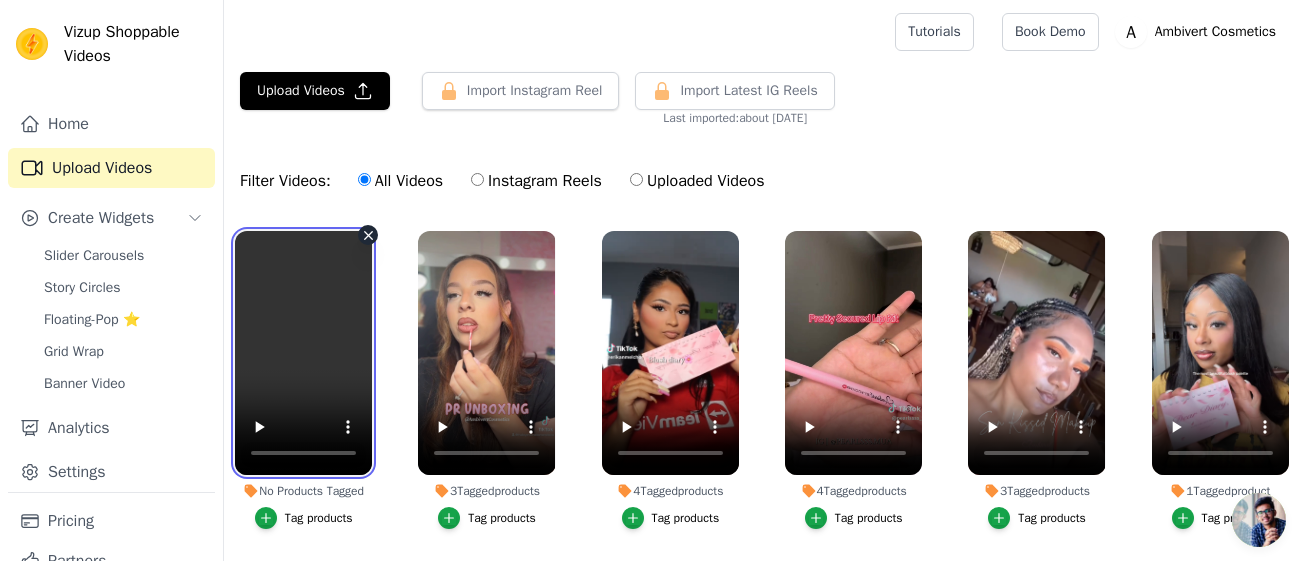 click at bounding box center (303, 353) 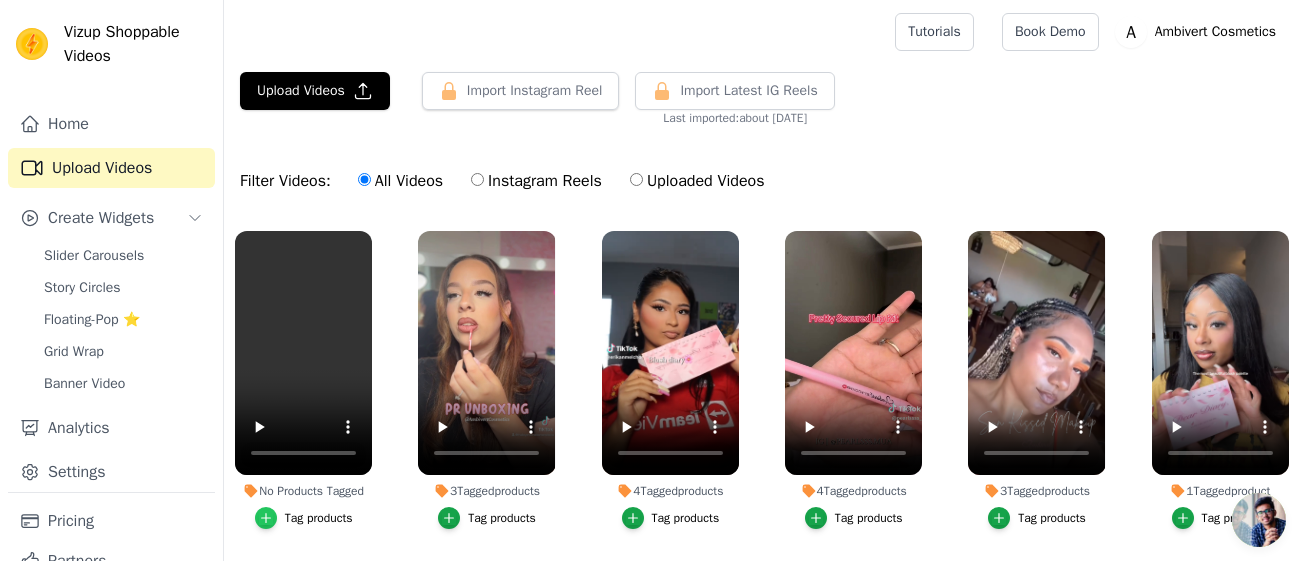 click 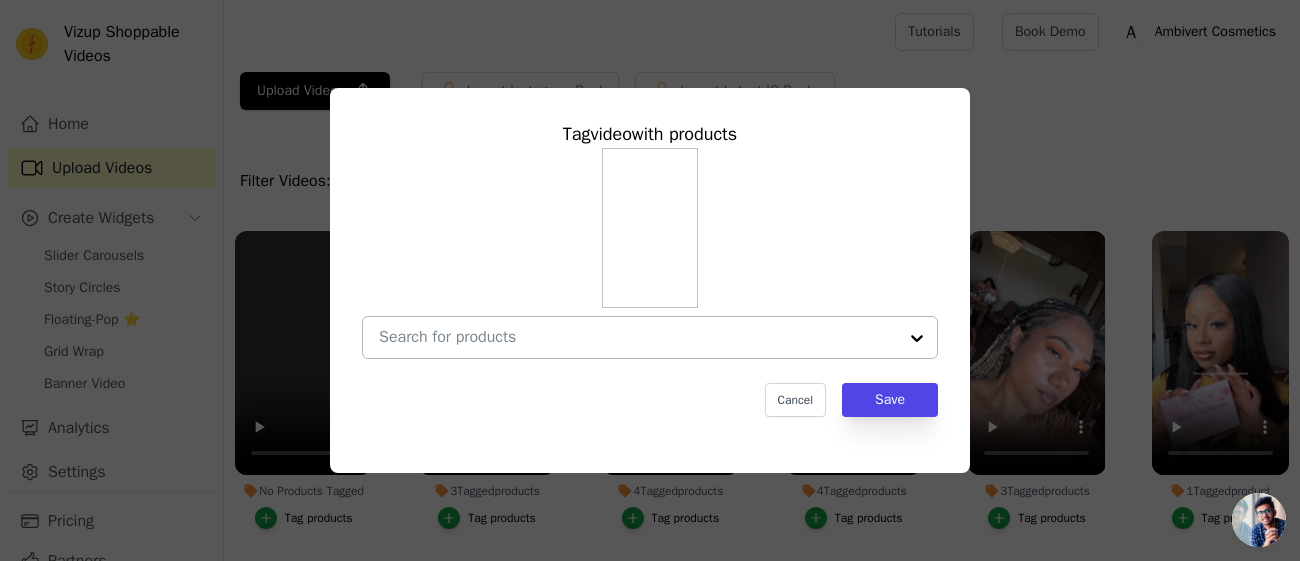 click at bounding box center [638, 337] 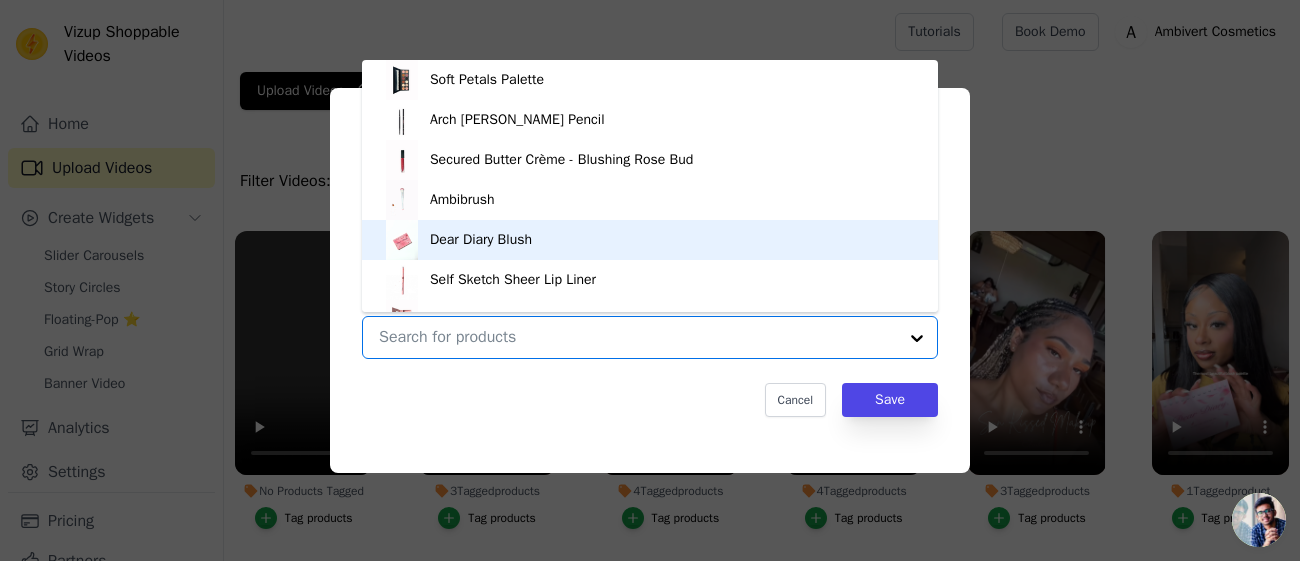 click on "Dear Diary Blush" at bounding box center (650, 240) 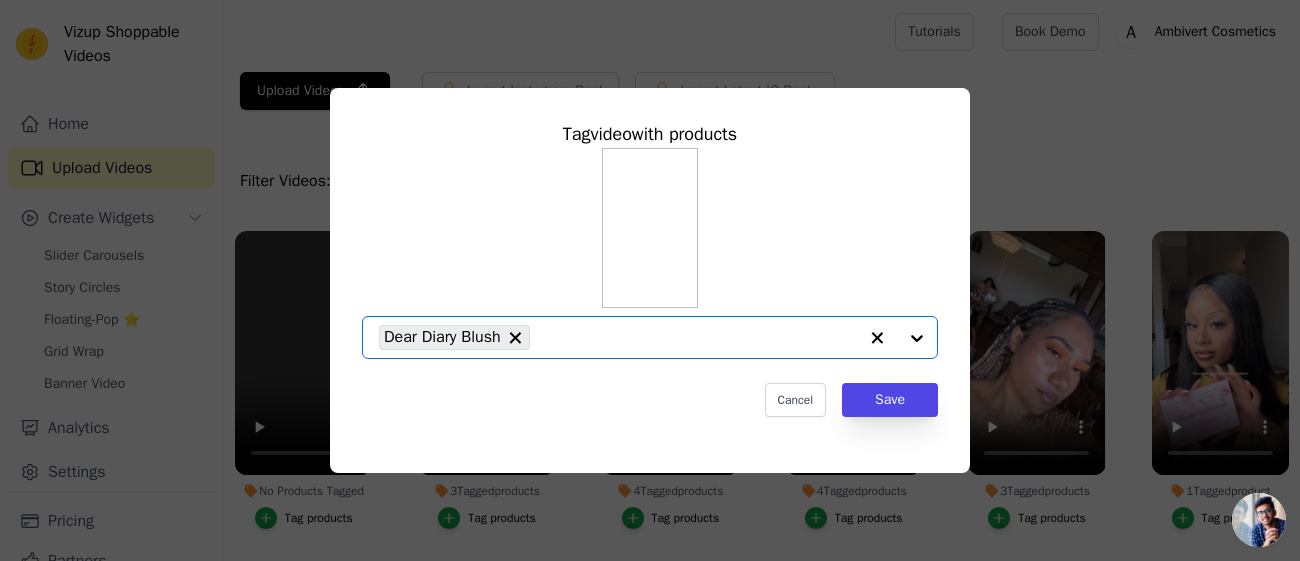 click at bounding box center [897, 337] 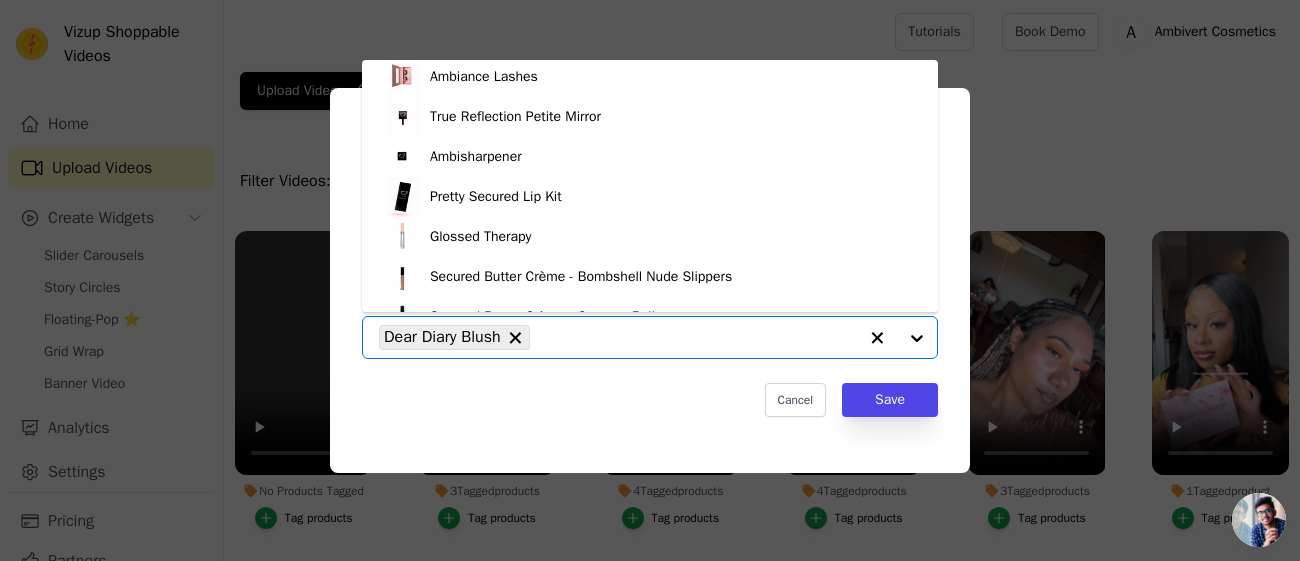 scroll, scrollTop: 244, scrollLeft: 0, axis: vertical 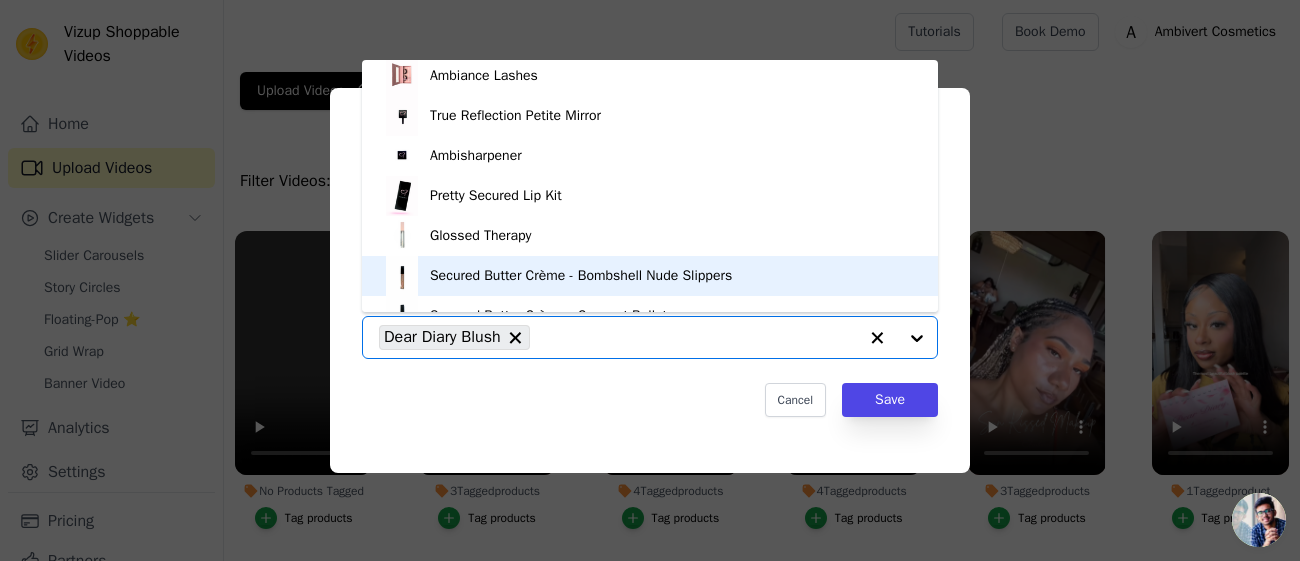 click on "Secured Butter Crème - Bombshell Nude Slippers" at bounding box center [581, 276] 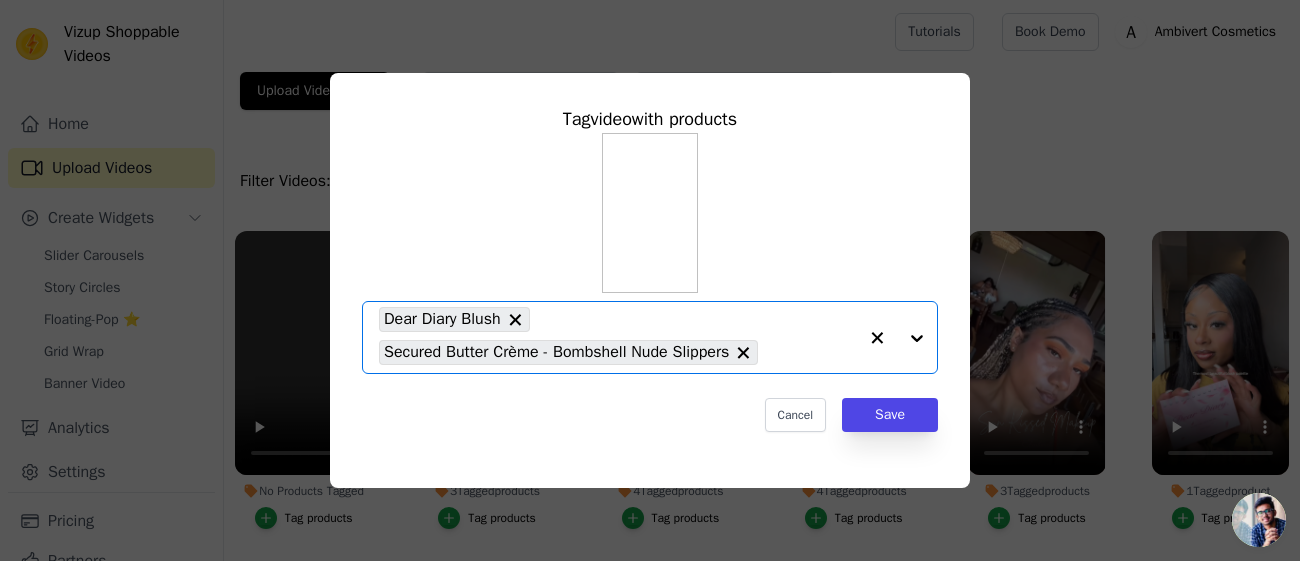 click at bounding box center [897, 337] 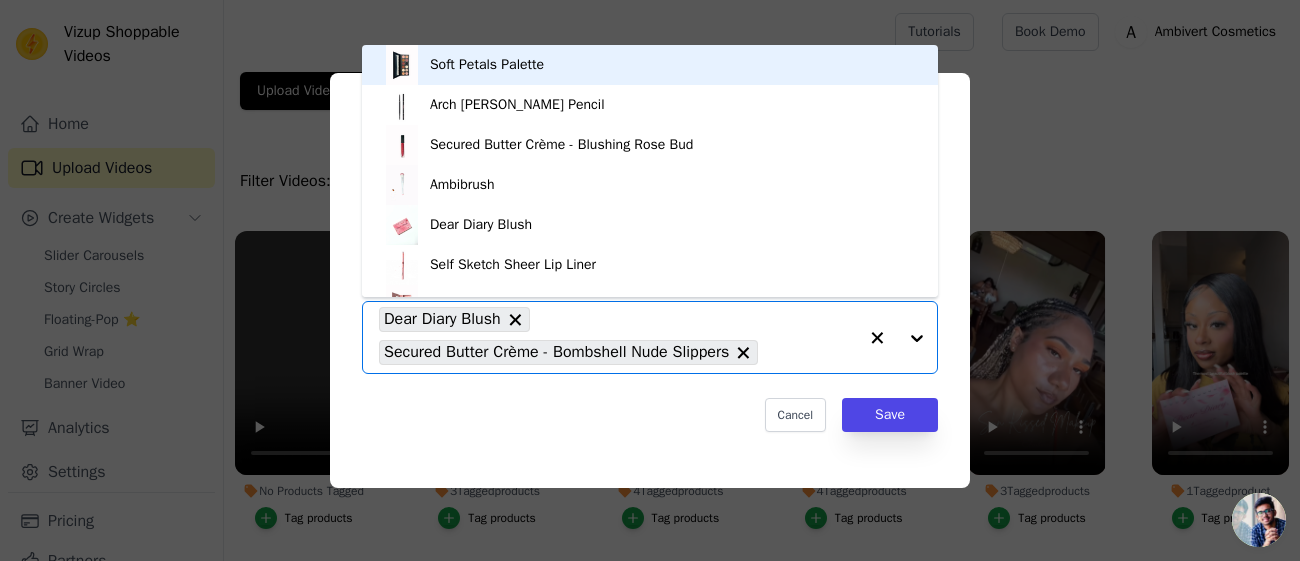 scroll, scrollTop: 27, scrollLeft: 0, axis: vertical 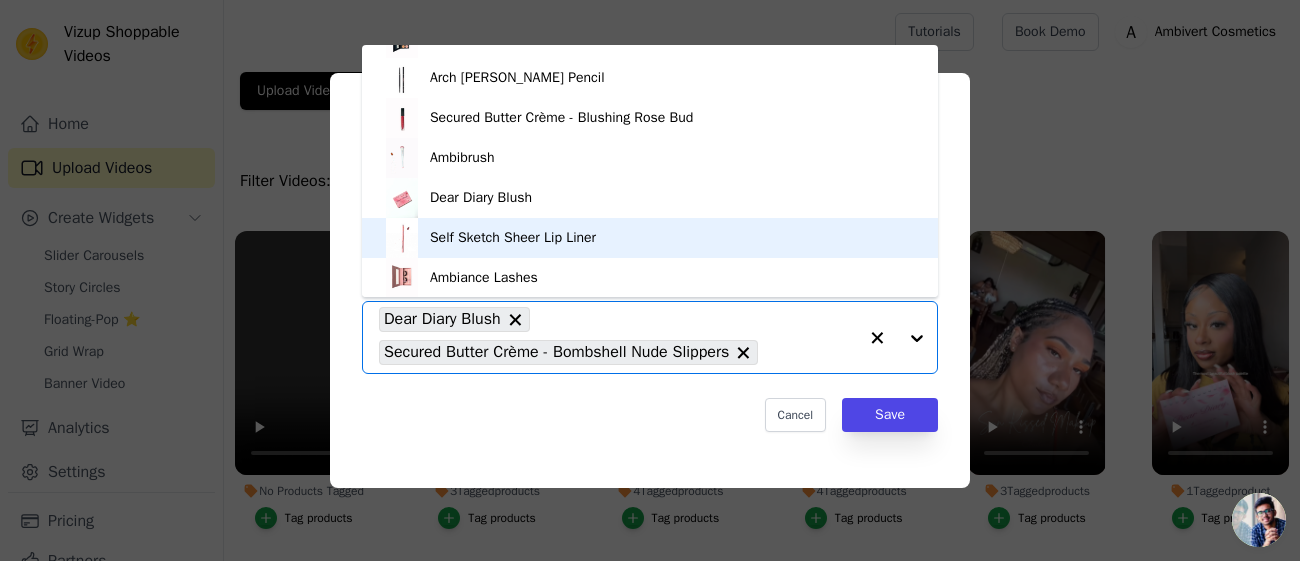 click on "Self Sketch Sheer Lip Liner" at bounding box center (513, 238) 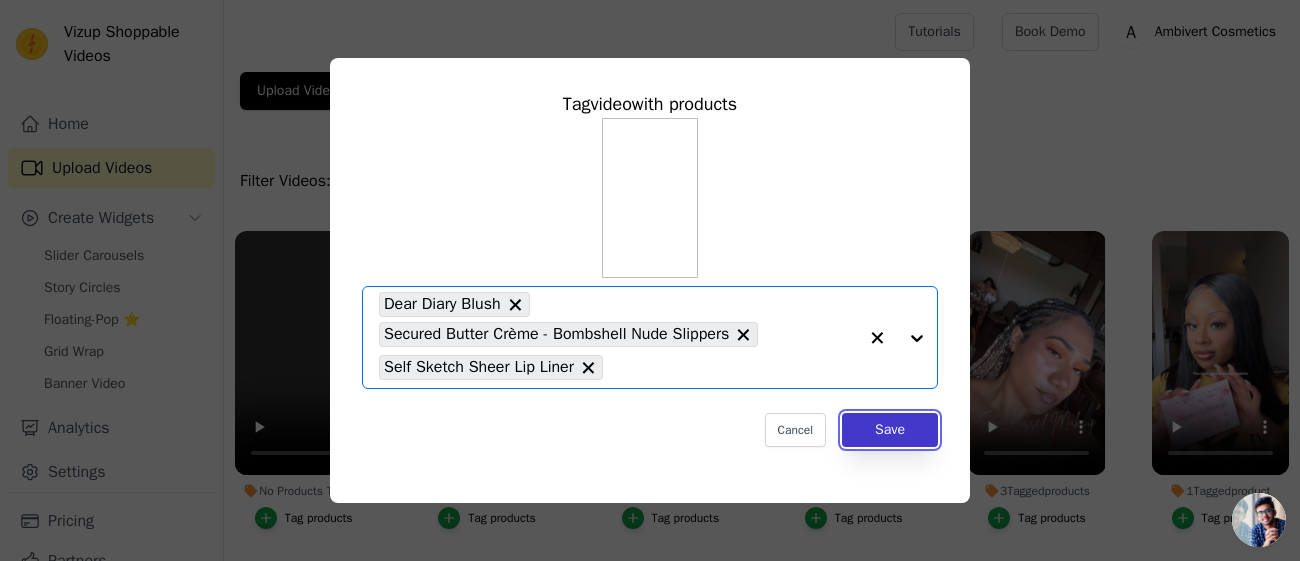 click on "Save" at bounding box center (890, 430) 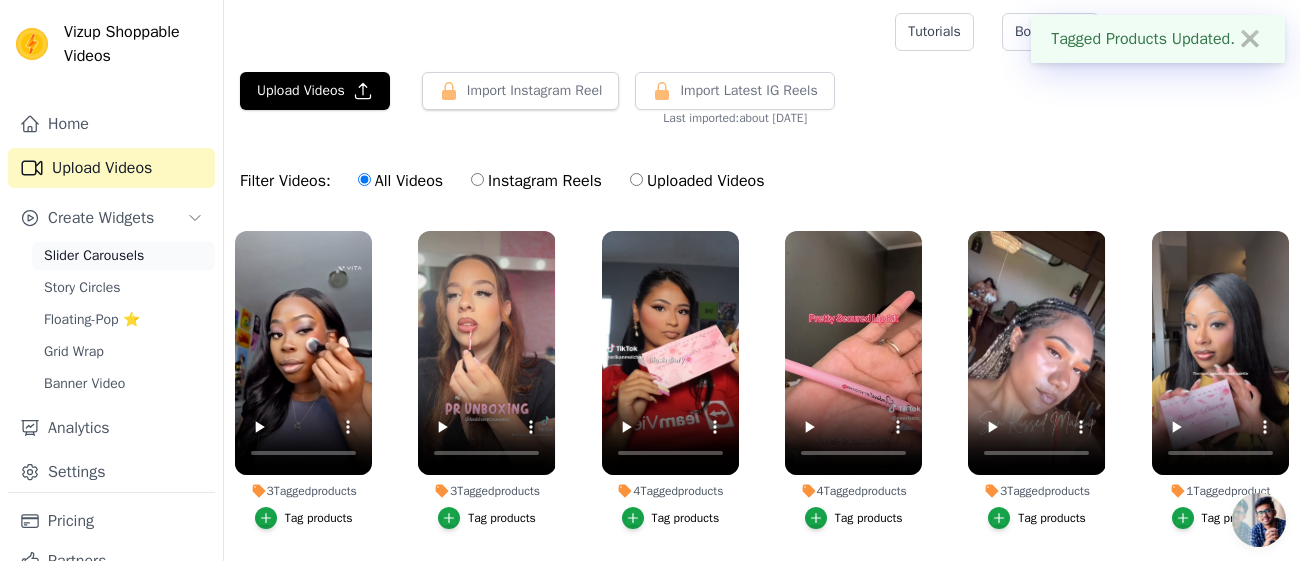click on "Slider Carousels" at bounding box center (94, 256) 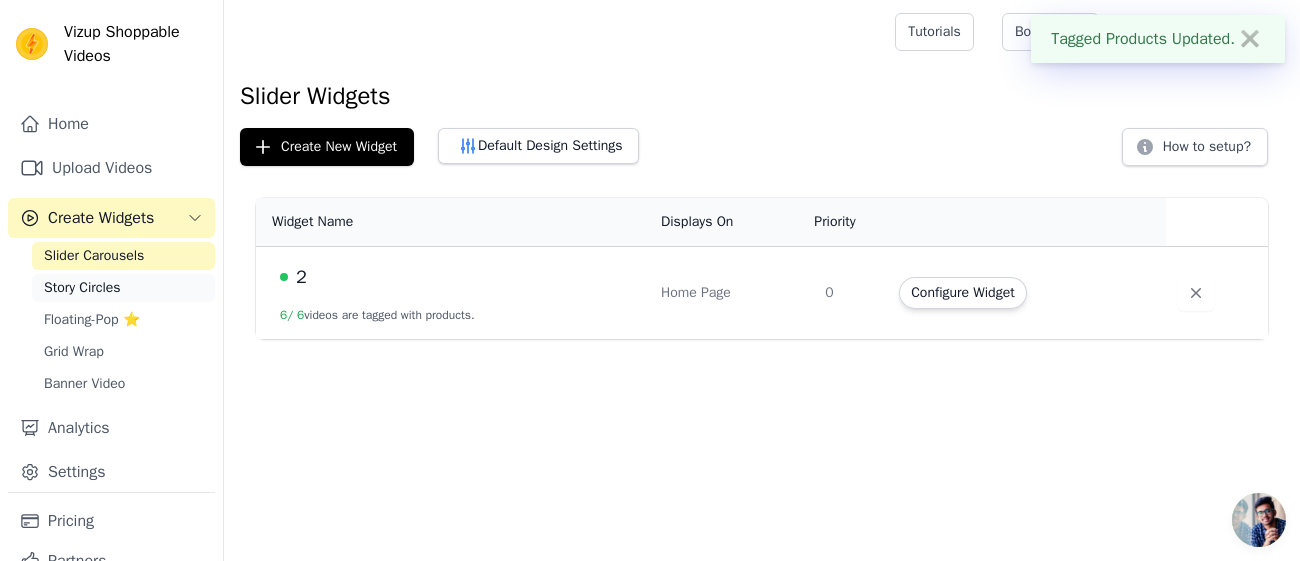 click on "Story Circles" at bounding box center [82, 288] 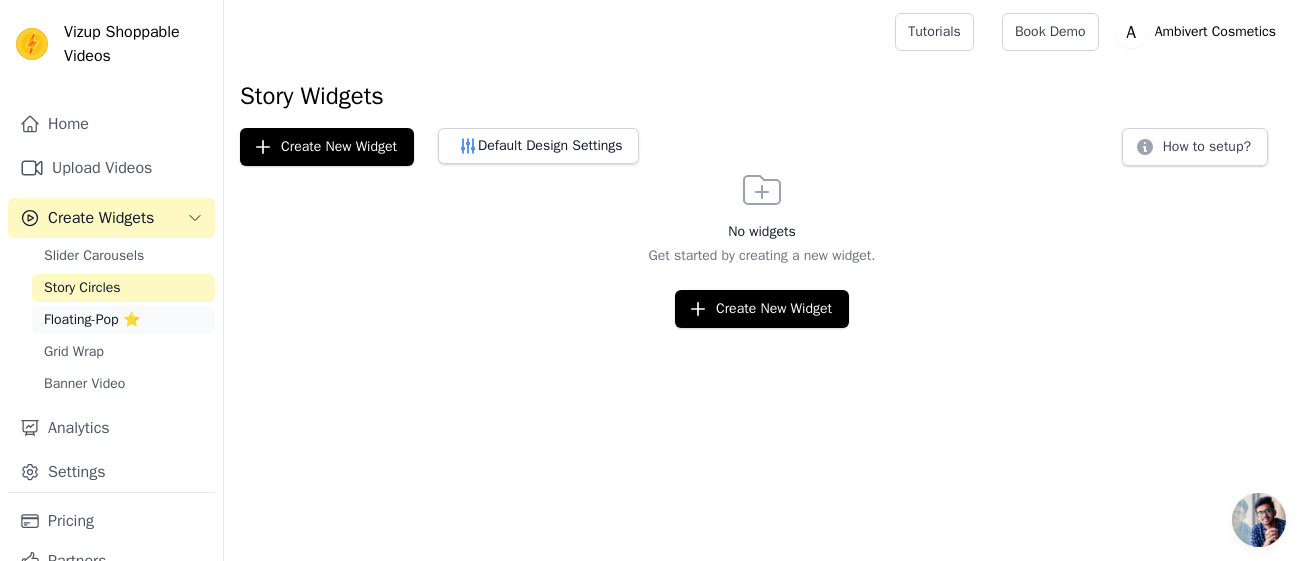 click on "Floating-Pop ⭐" at bounding box center (92, 320) 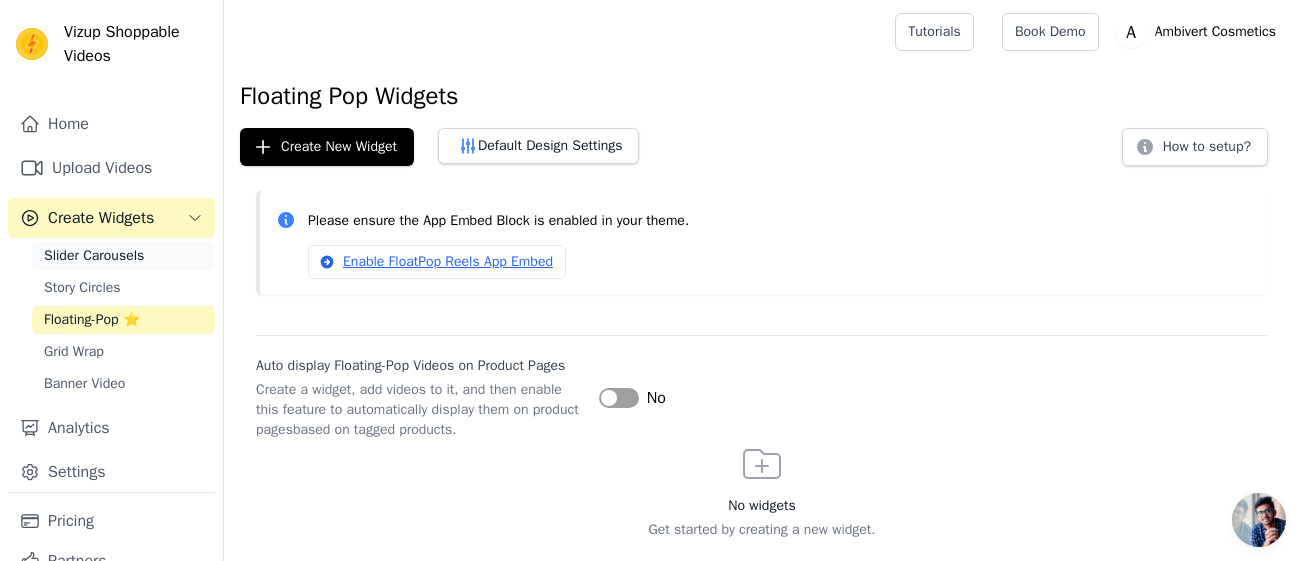 click on "Slider Carousels" at bounding box center (123, 256) 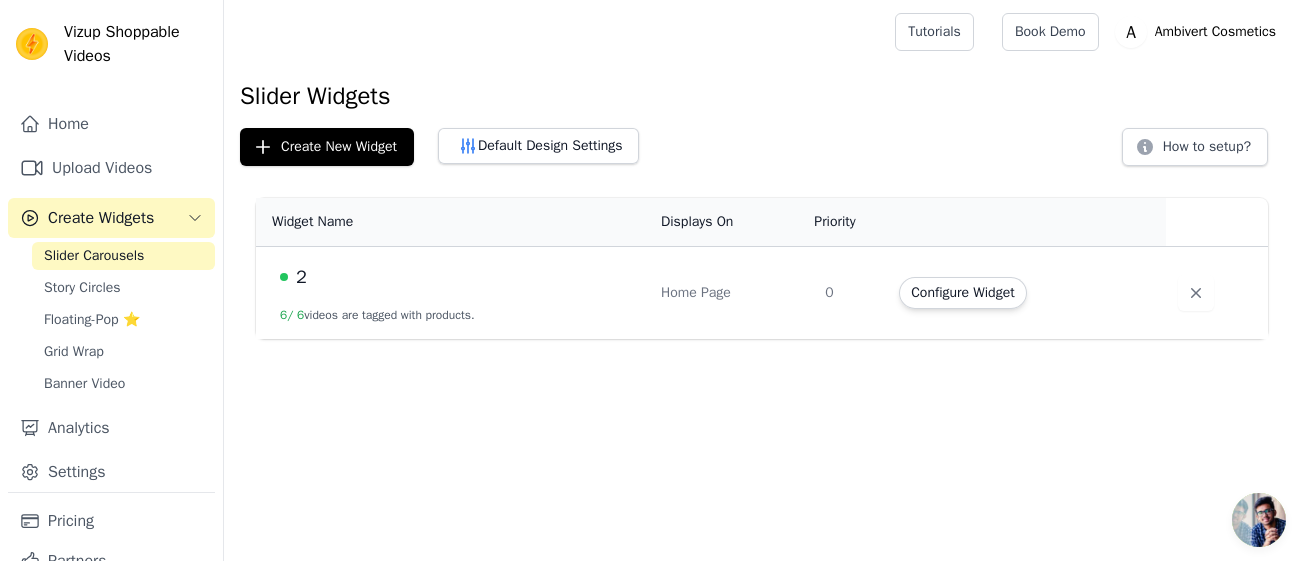 click on "2" at bounding box center [458, 277] 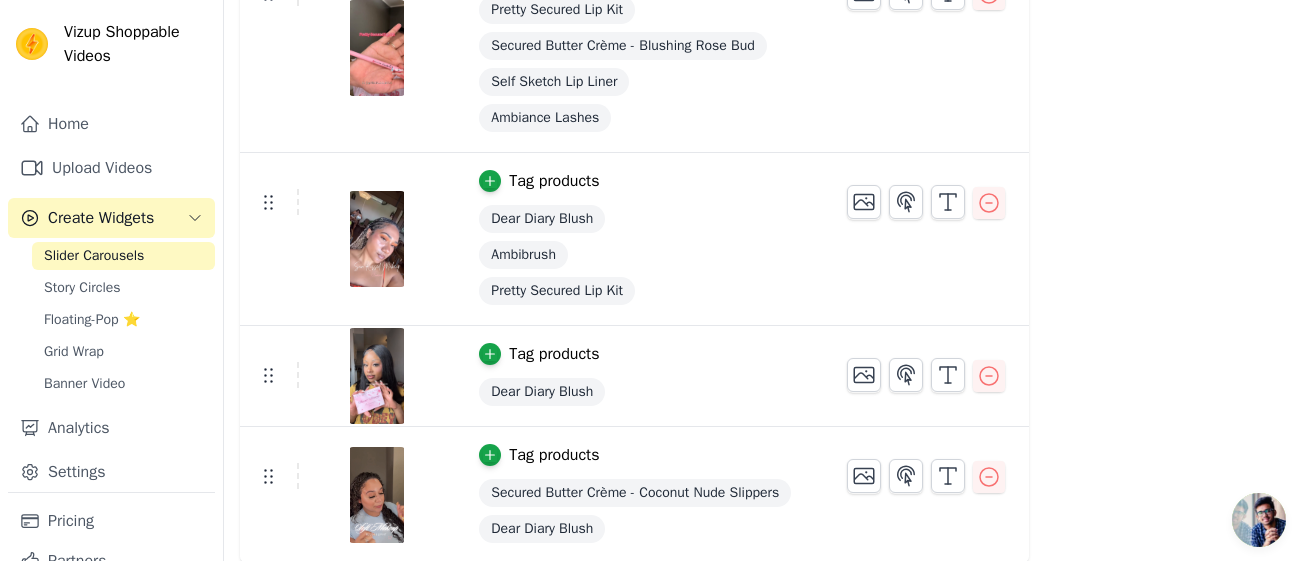 scroll, scrollTop: 0, scrollLeft: 0, axis: both 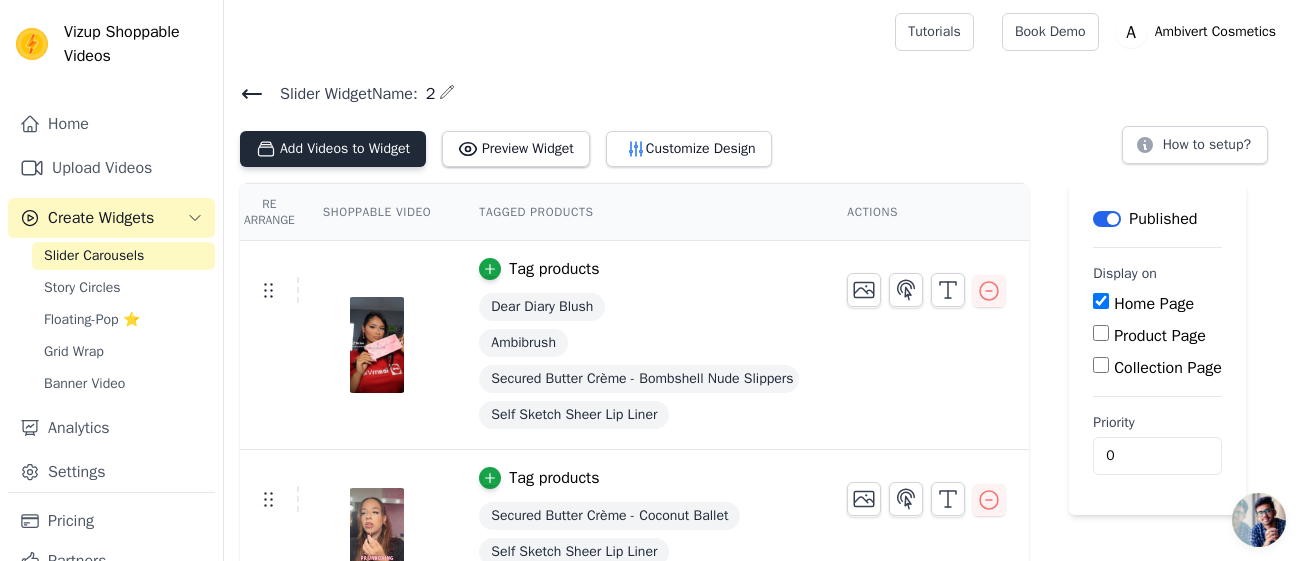 click on "Add Videos to Widget" at bounding box center [333, 149] 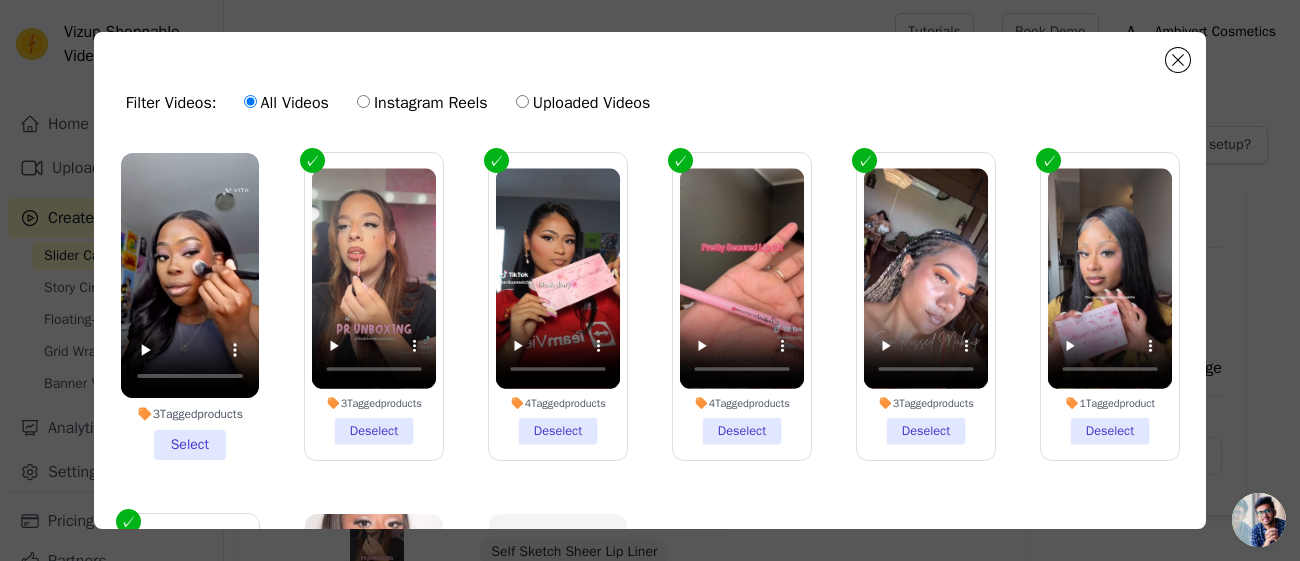 click on "3  Tagged  products     Select" at bounding box center (190, 306) 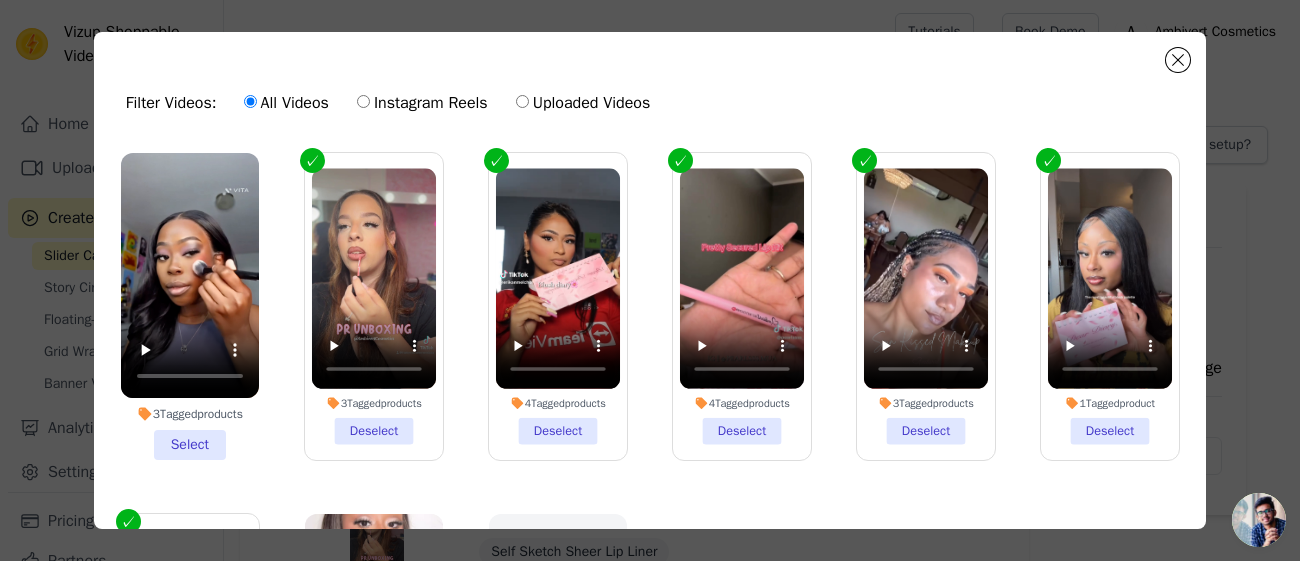 click on "3  Tagged  products     Select" at bounding box center [0, 0] 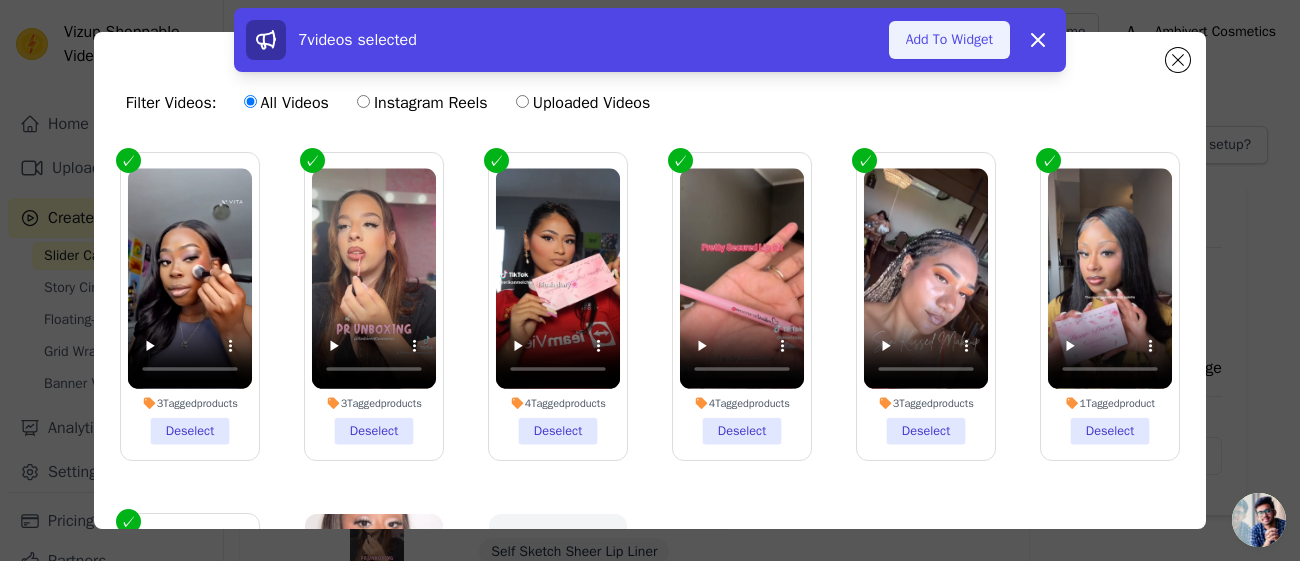 click on "Add To Widget" at bounding box center [949, 40] 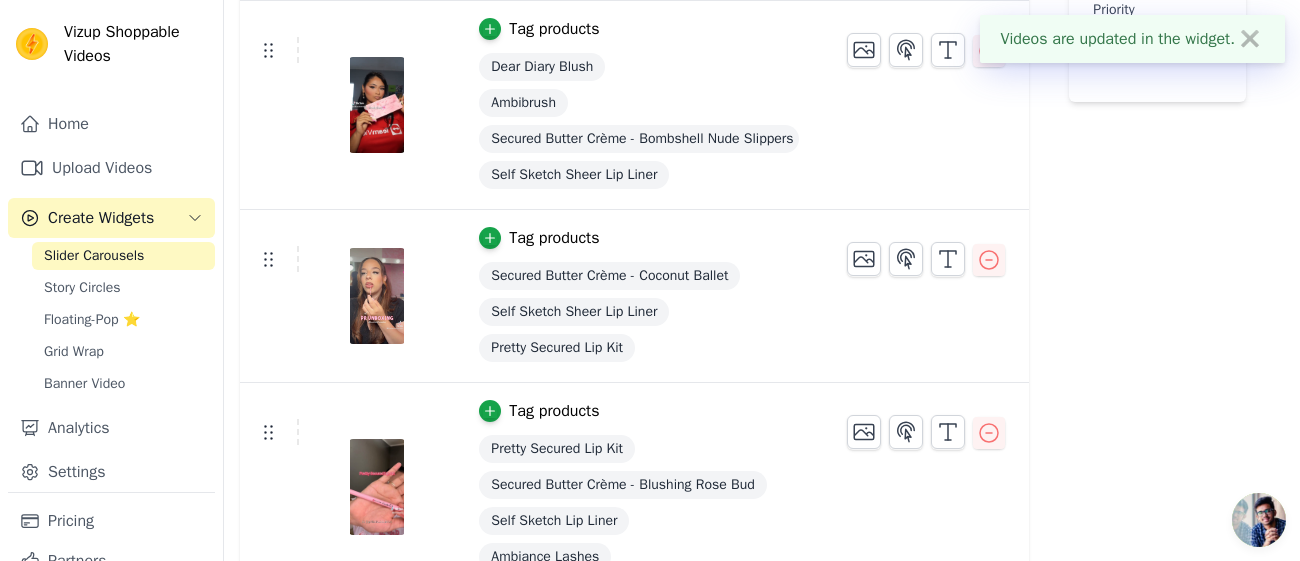 scroll, scrollTop: 0, scrollLeft: 0, axis: both 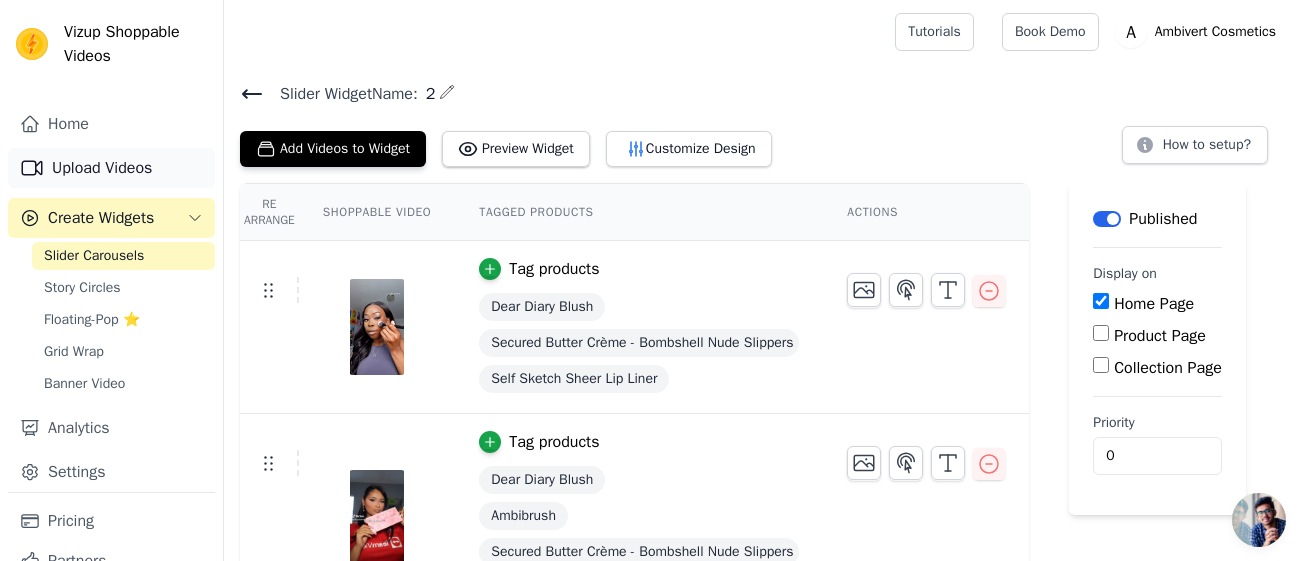 click on "Upload Videos" at bounding box center (111, 168) 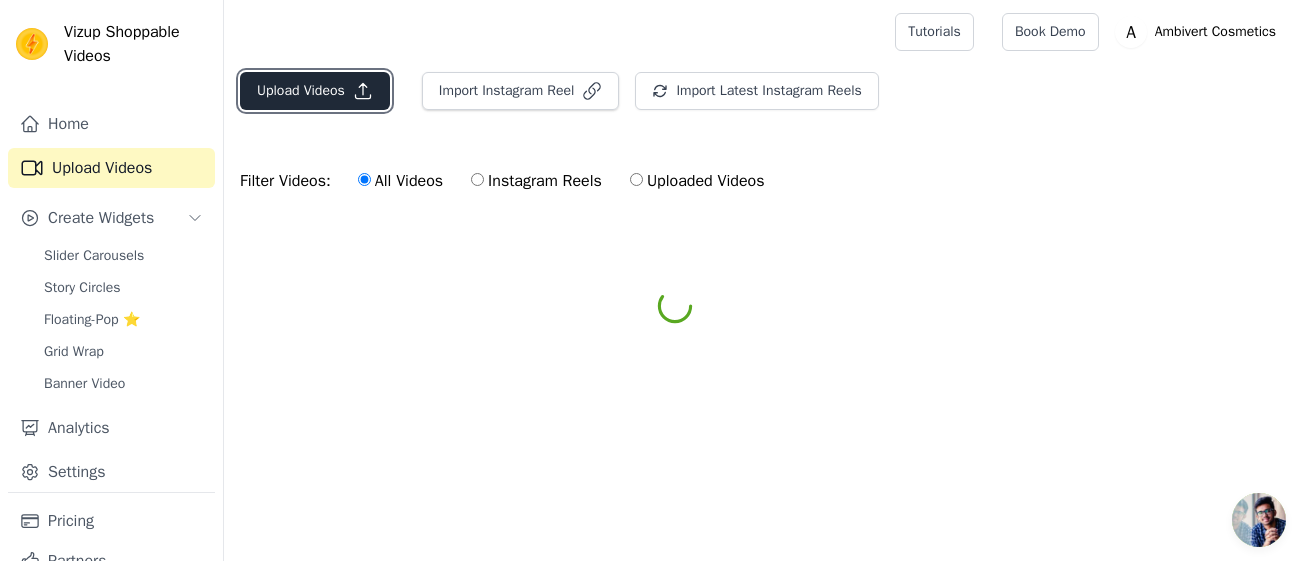 click on "Upload Videos" at bounding box center [315, 91] 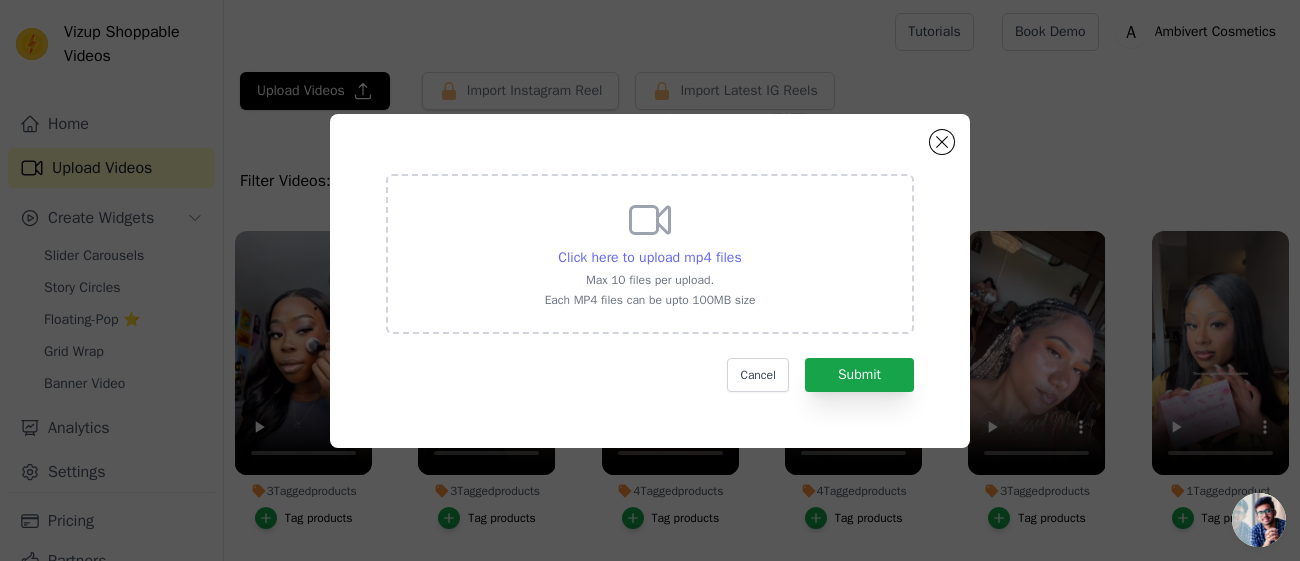 click on "Click here to upload mp4 files" at bounding box center [649, 257] 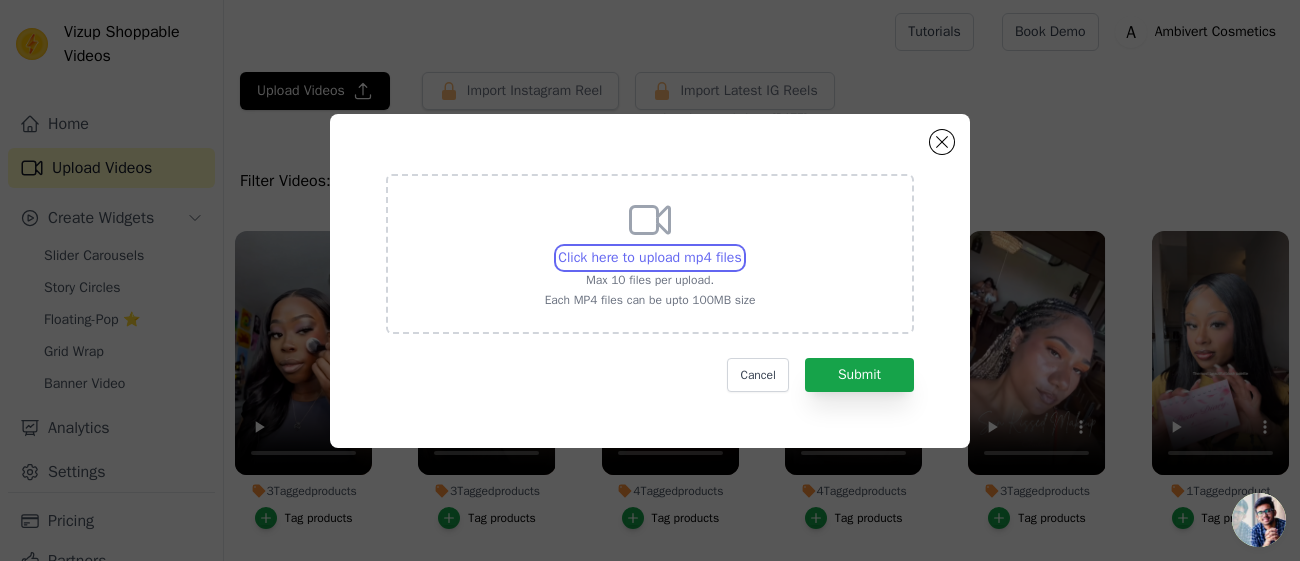 click on "Click here to upload mp4 files     Max 10 files per upload.   Each MP4 files can be upto 100MB size" at bounding box center [741, 247] 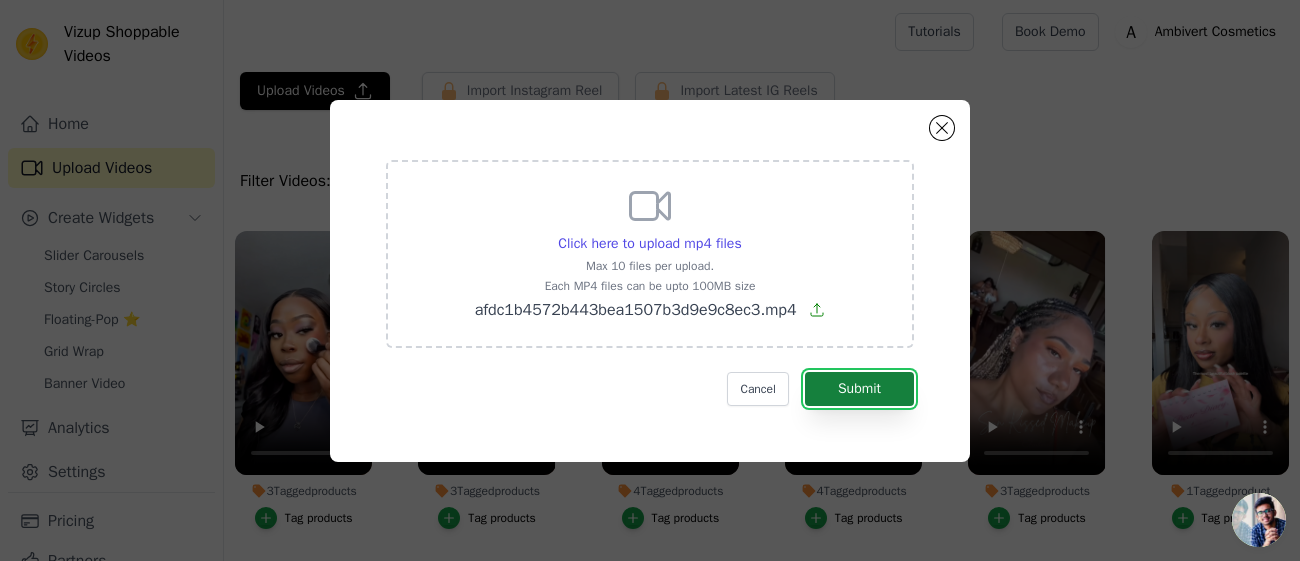 click on "Submit" at bounding box center [859, 389] 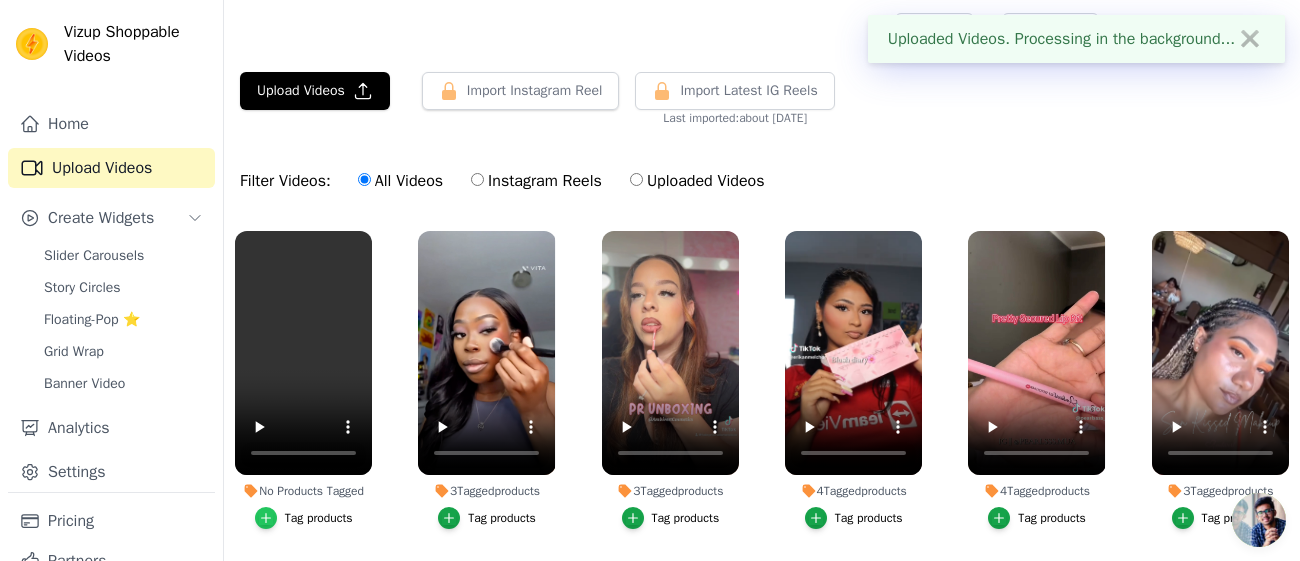 click 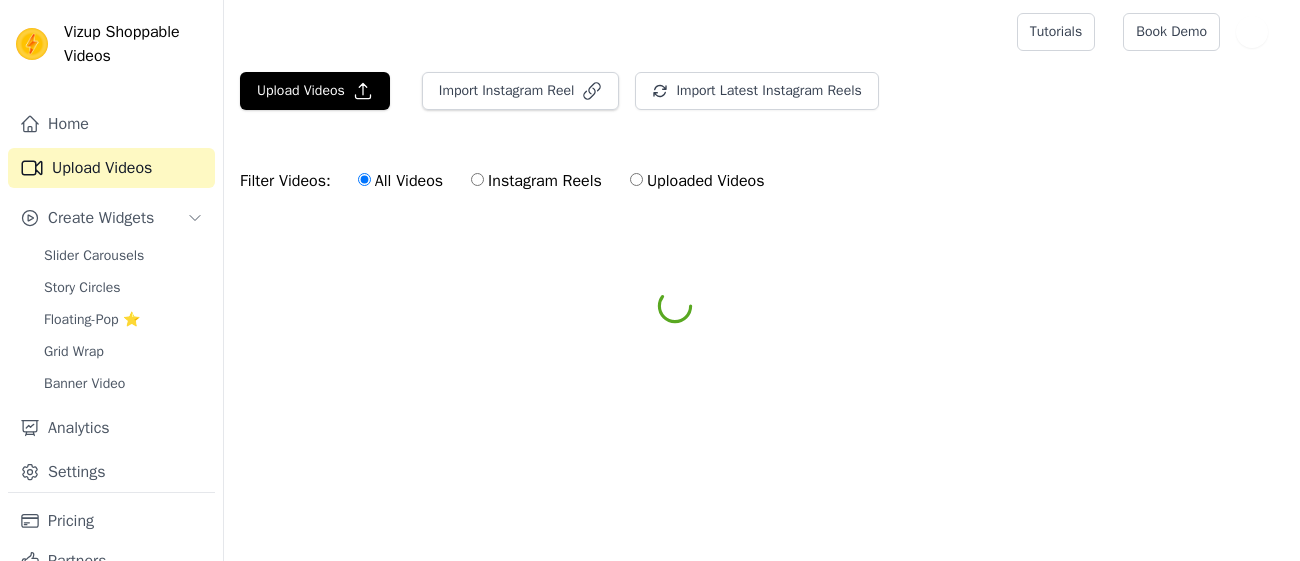 scroll, scrollTop: 0, scrollLeft: 0, axis: both 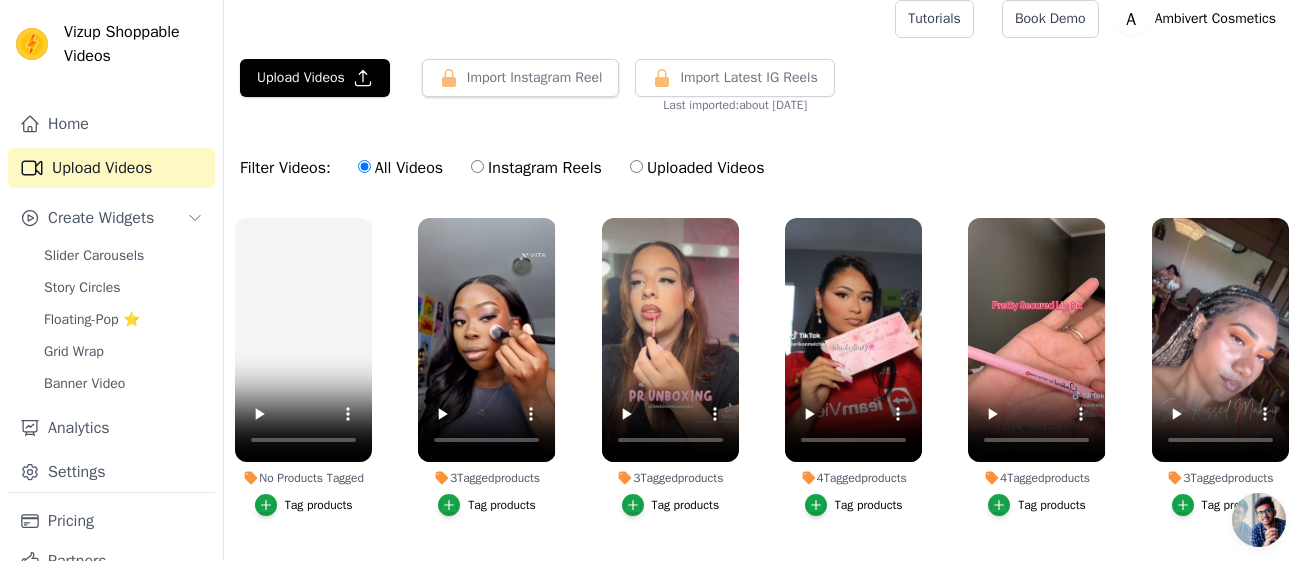 click on "Filter Videos:
All Videos
Instagram Reels
Uploaded Videos" at bounding box center [762, 168] 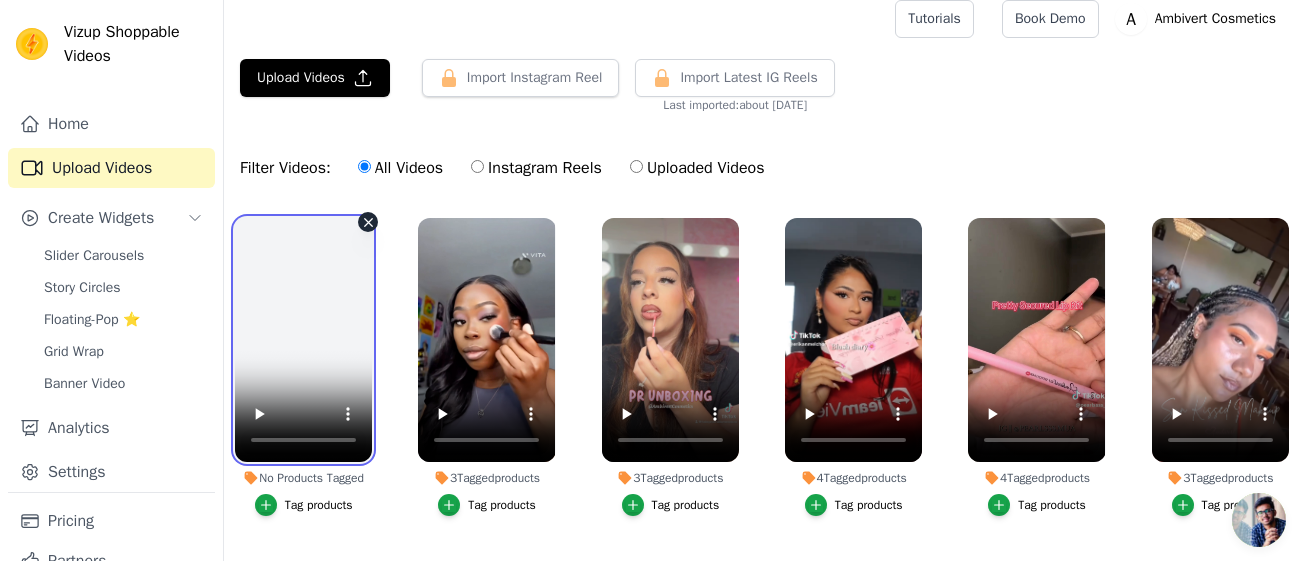 type 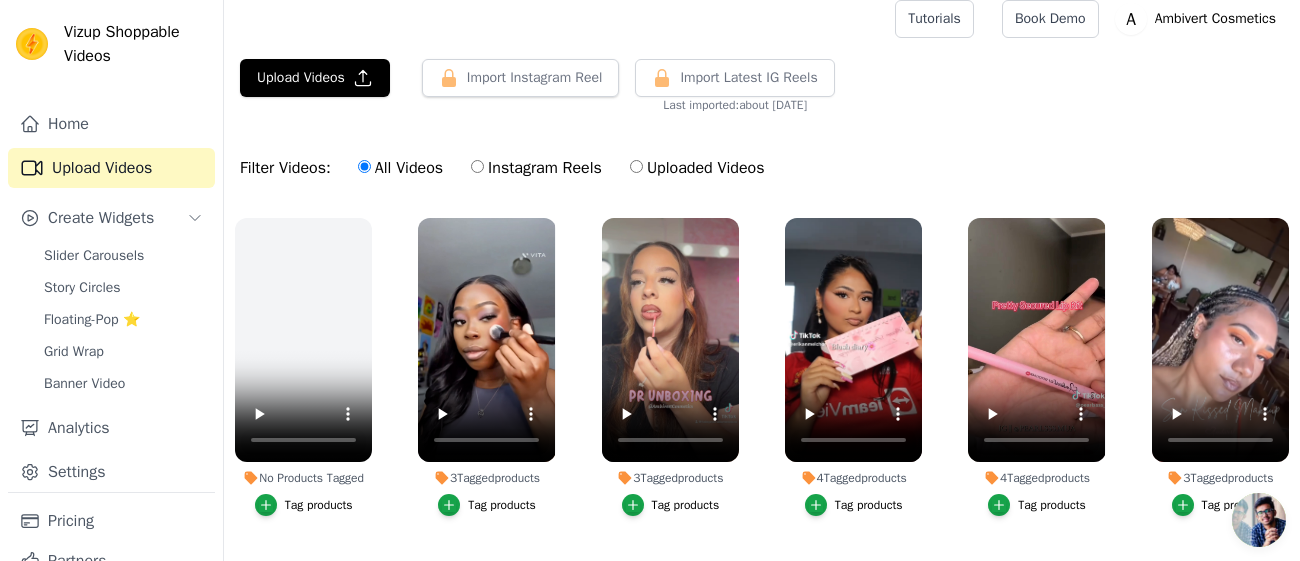 click on "Filter Videos:
All Videos
Instagram Reels
Uploaded Videos" at bounding box center (762, 168) 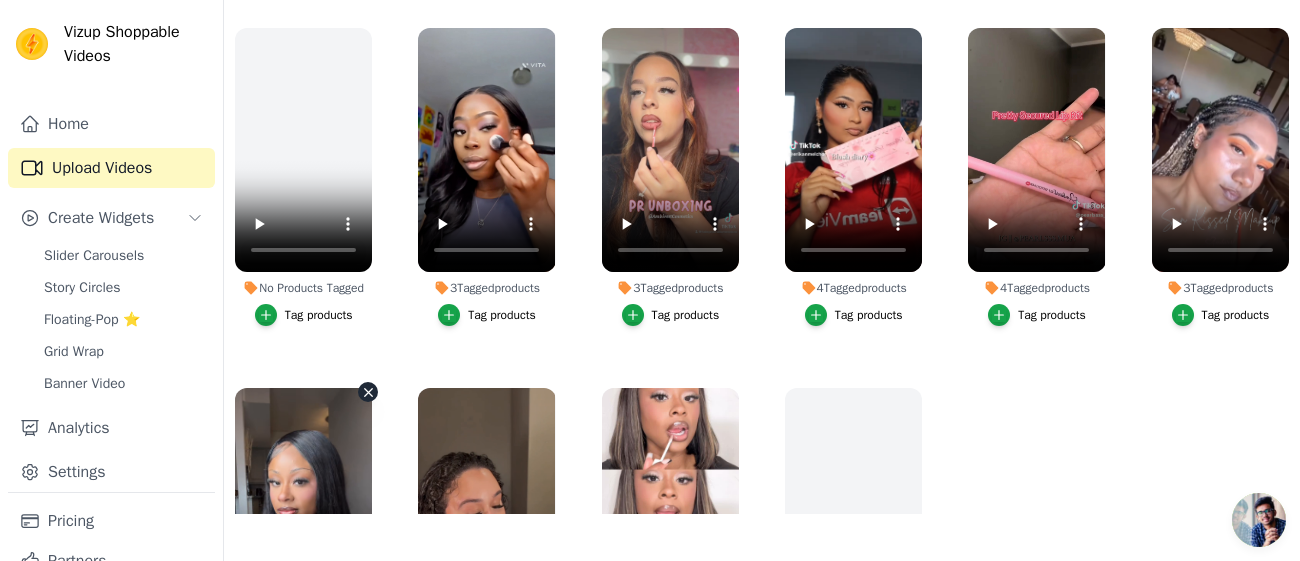scroll, scrollTop: 0, scrollLeft: 0, axis: both 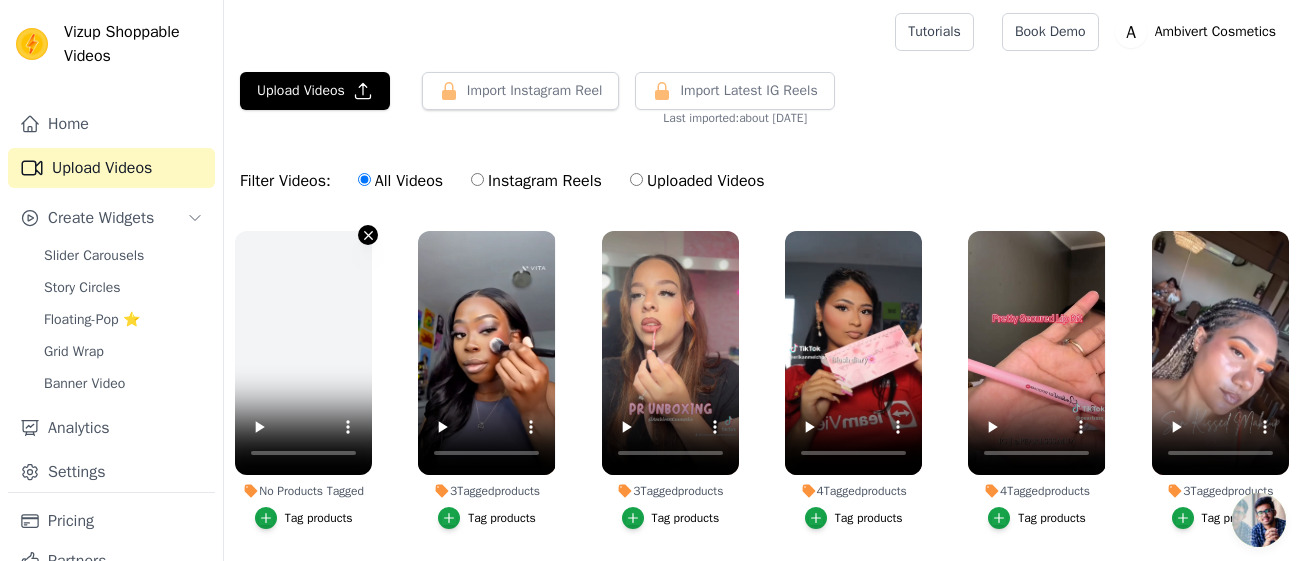 click 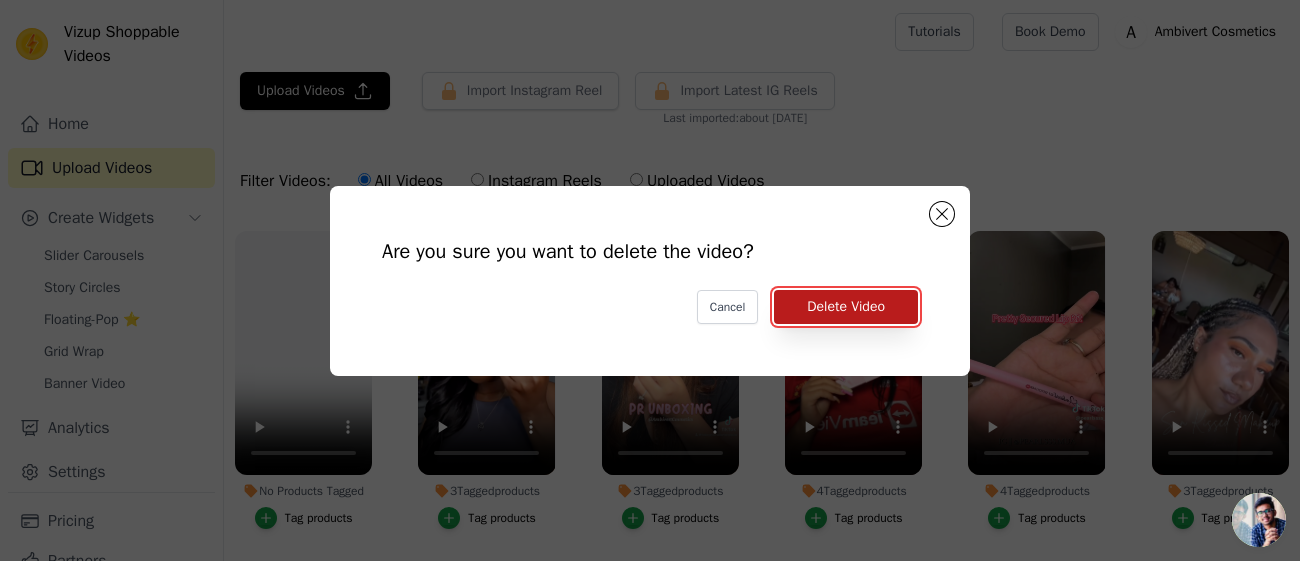 click on "Delete Video" at bounding box center [846, 307] 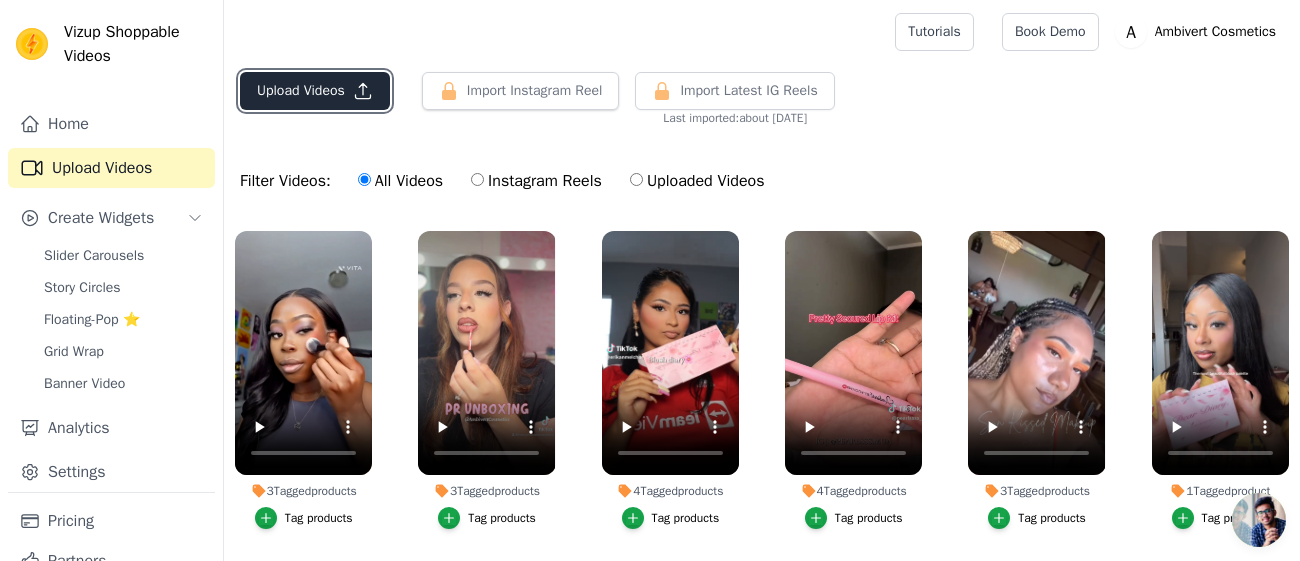 click on "Upload Videos" at bounding box center [315, 91] 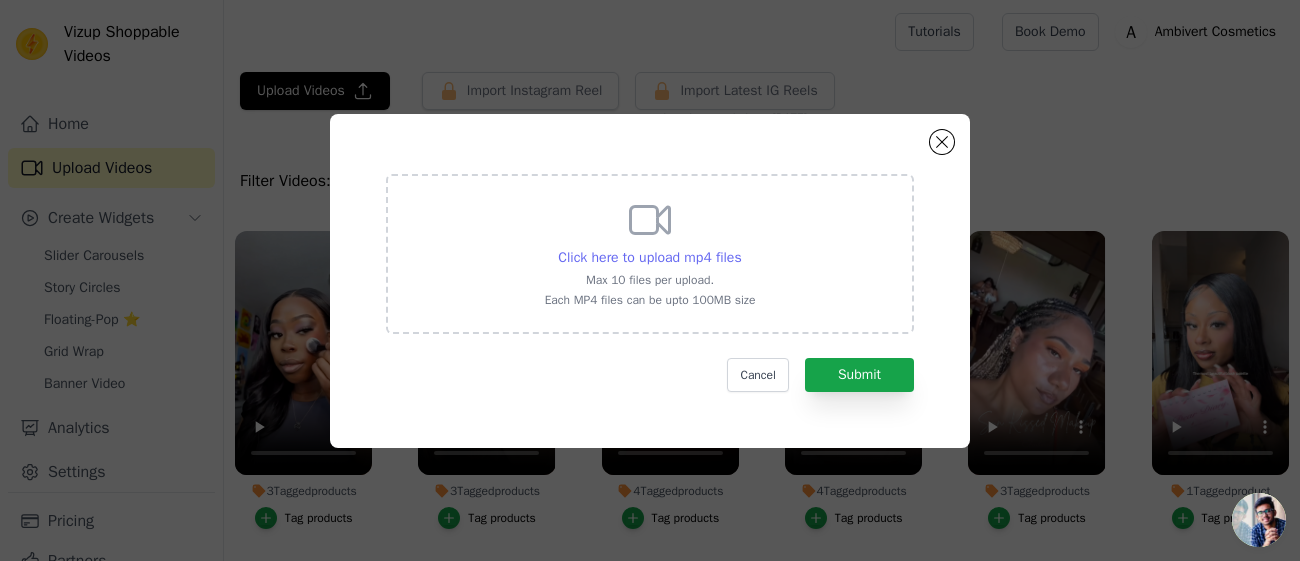 click on "Click here to upload mp4 files" at bounding box center [649, 258] 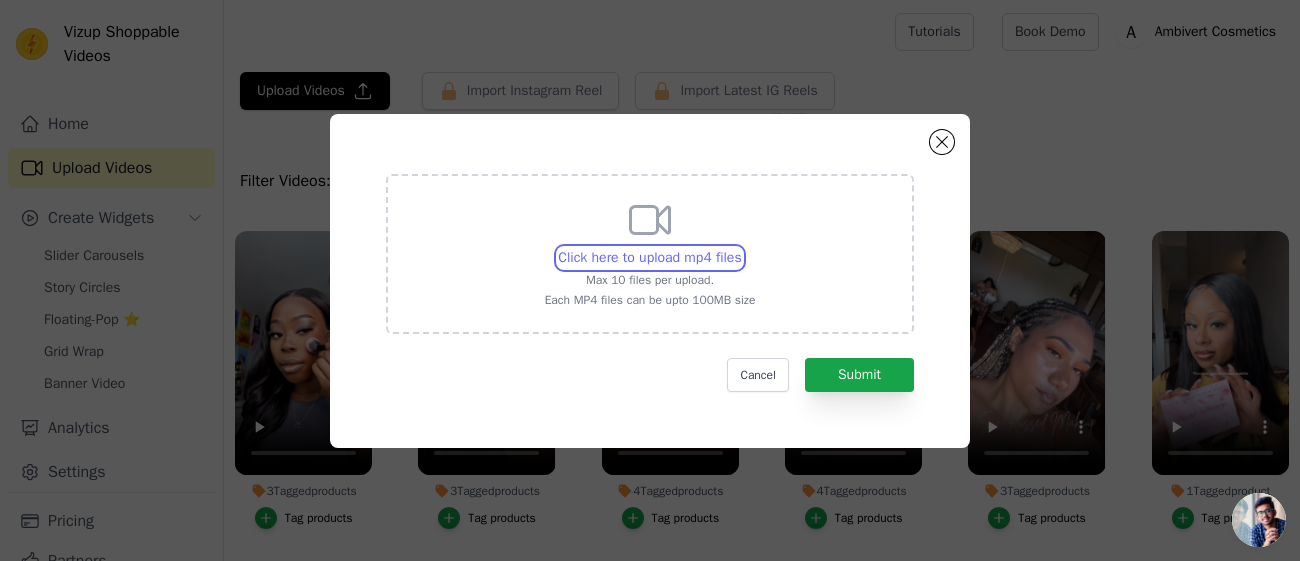 click on "Click here to upload mp4 files     Max 10 files per upload.   Each MP4 files can be upto 100MB size" at bounding box center (741, 247) 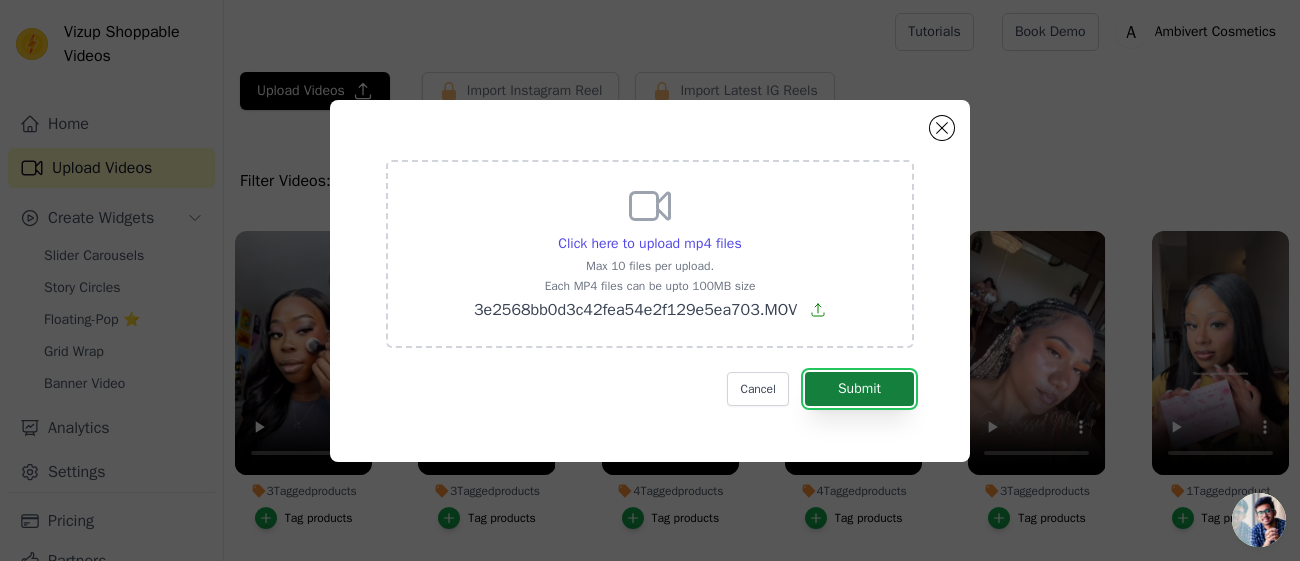 click on "Submit" at bounding box center (859, 389) 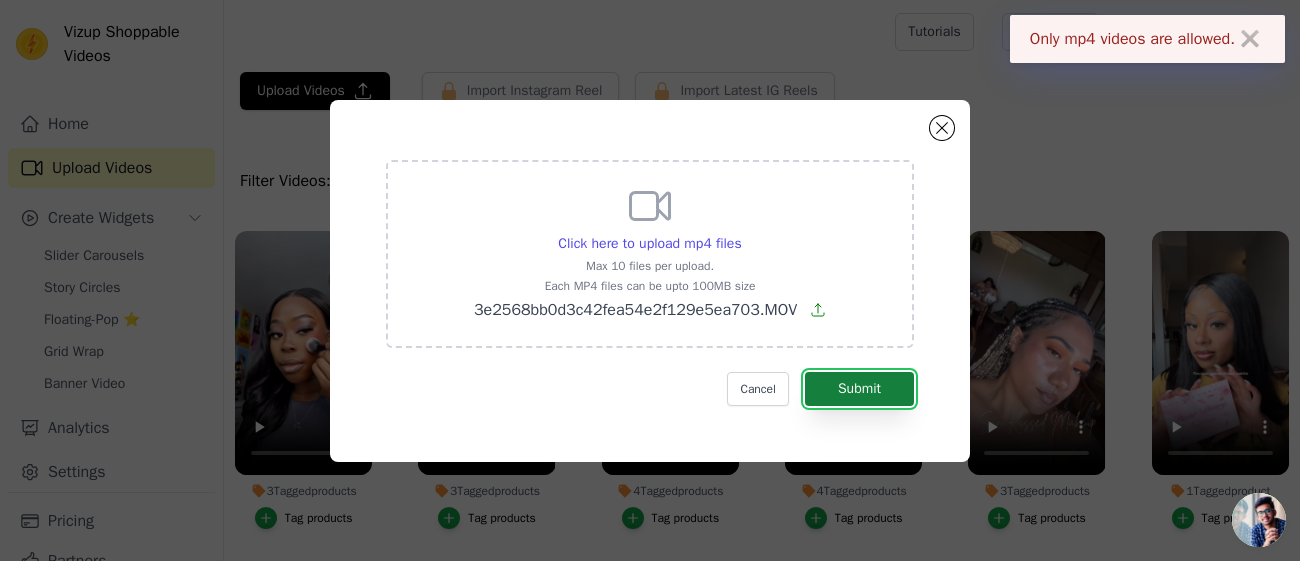 click on "Submit" at bounding box center (859, 389) 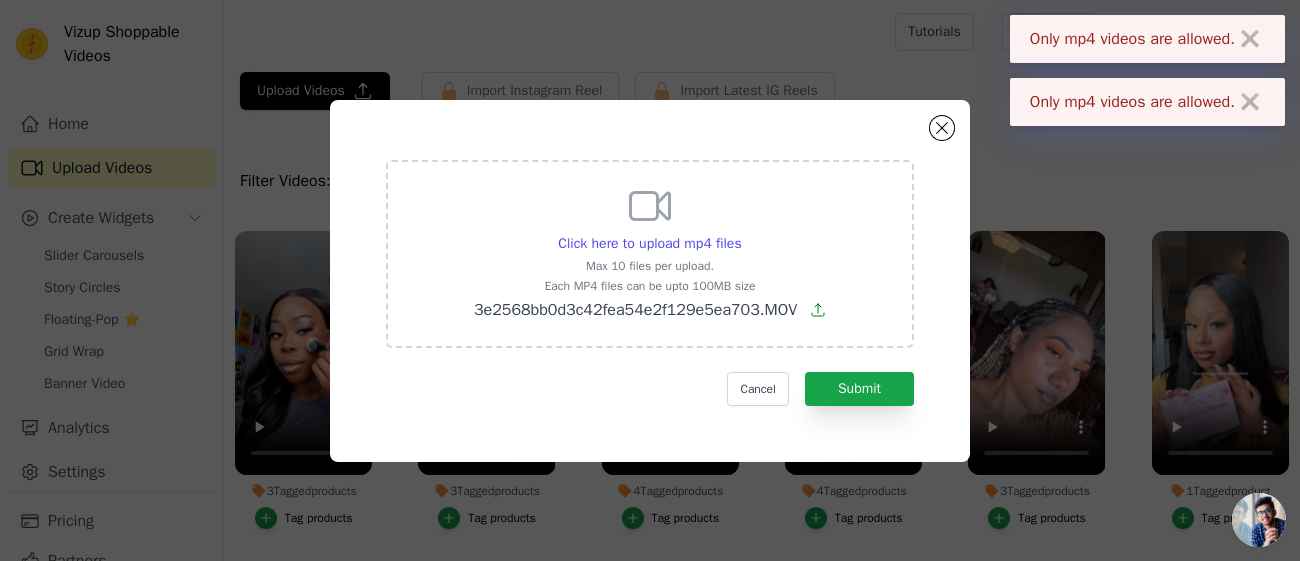 click on "Only mp4 videos are allowed. ✖" at bounding box center (1147, 39) 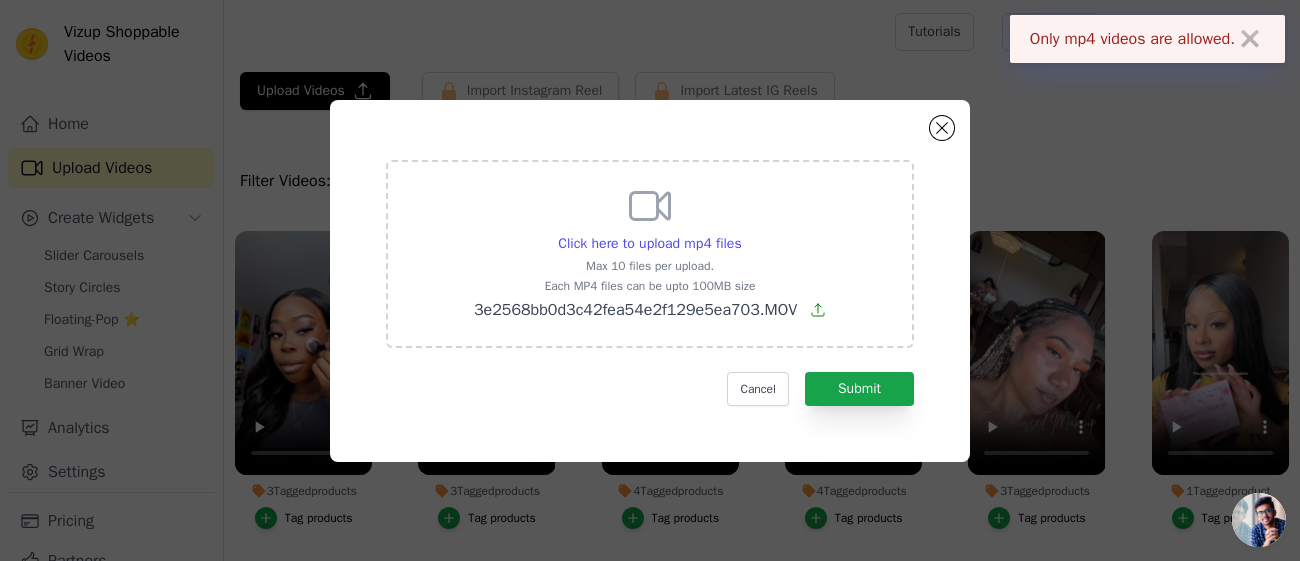 click on "Click here to upload mp4 files     Max 10 files per upload.   Each MP4 files can be upto 100MB size   3e2568bb0d3c42fea54e2f129e5ea703.MOV       Cancel   Submit" at bounding box center [650, 281] 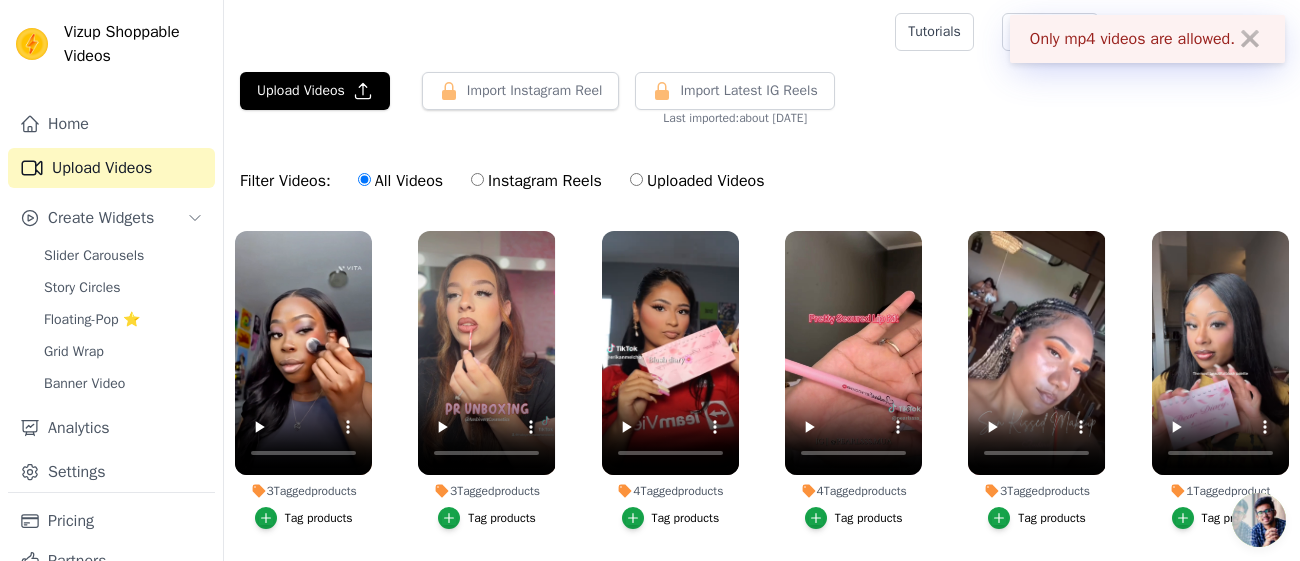 click on "✖" at bounding box center [1250, 39] 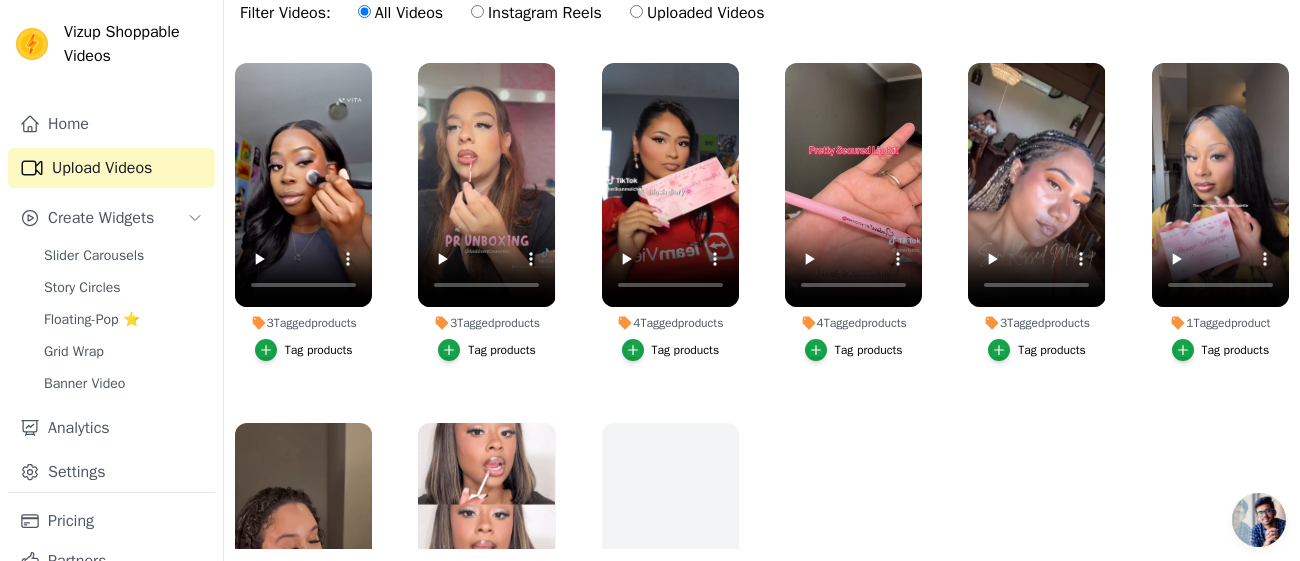 scroll, scrollTop: 203, scrollLeft: 0, axis: vertical 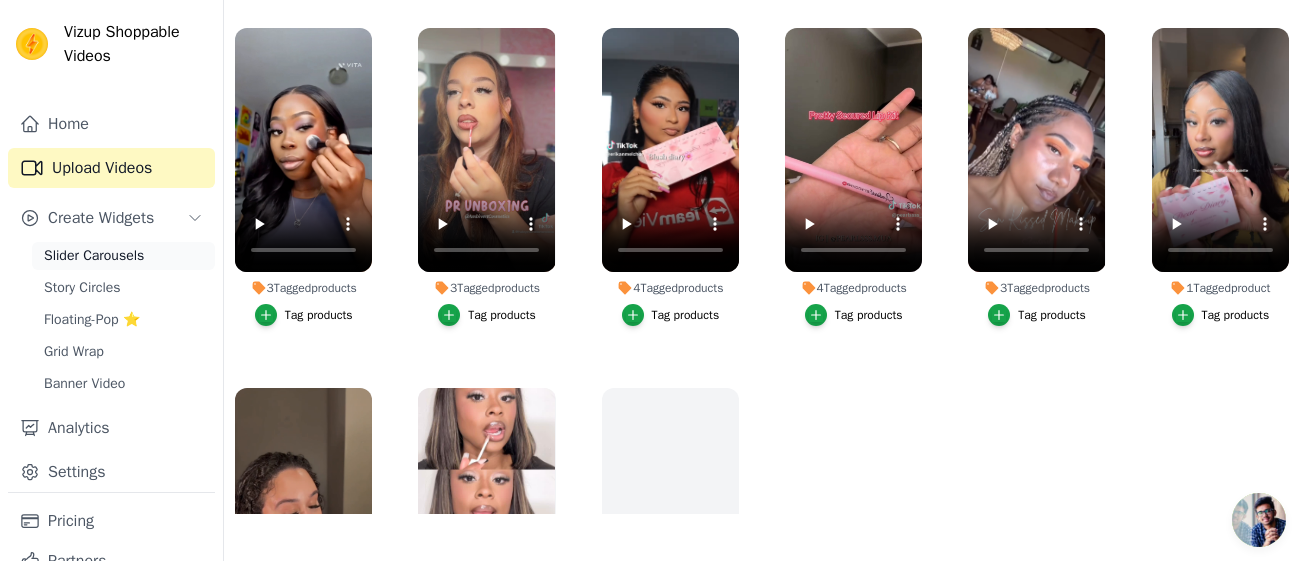 click on "Slider Carousels" at bounding box center [94, 256] 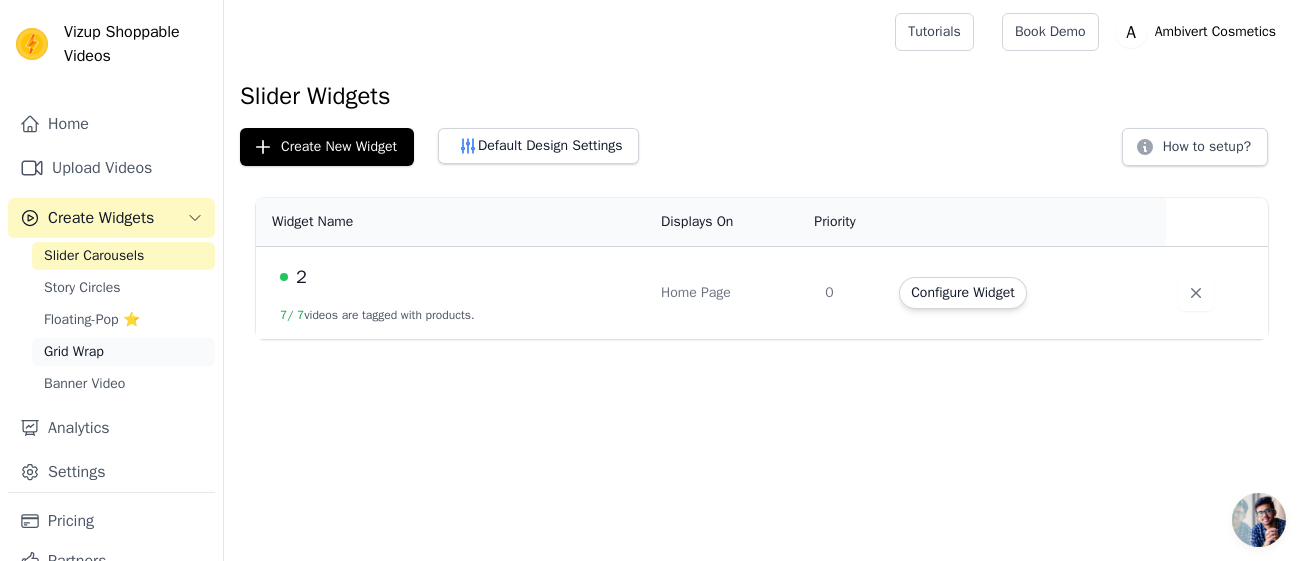 click on "Grid Wrap" at bounding box center [74, 352] 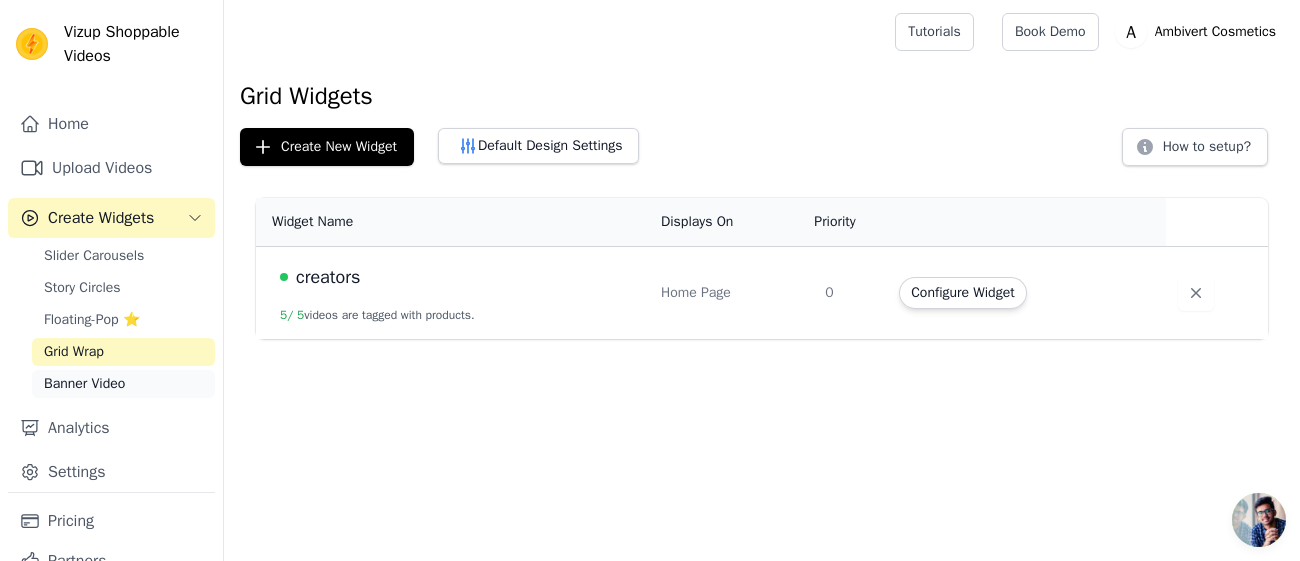 click on "Banner Video" at bounding box center [84, 384] 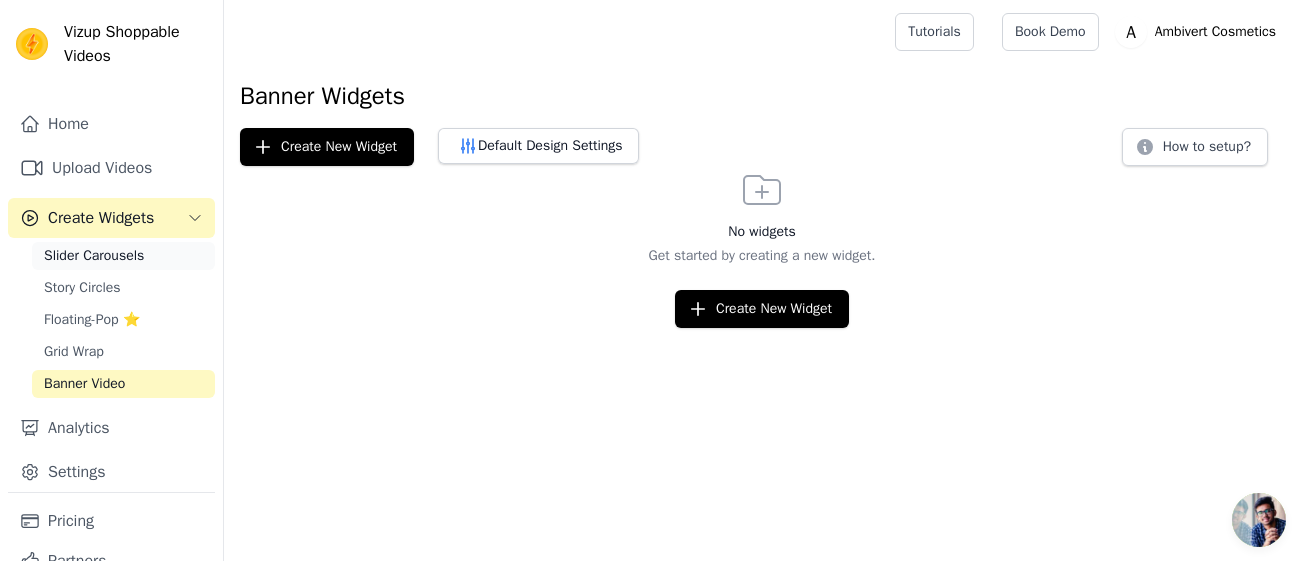 click on "Slider Carousels" at bounding box center (94, 256) 